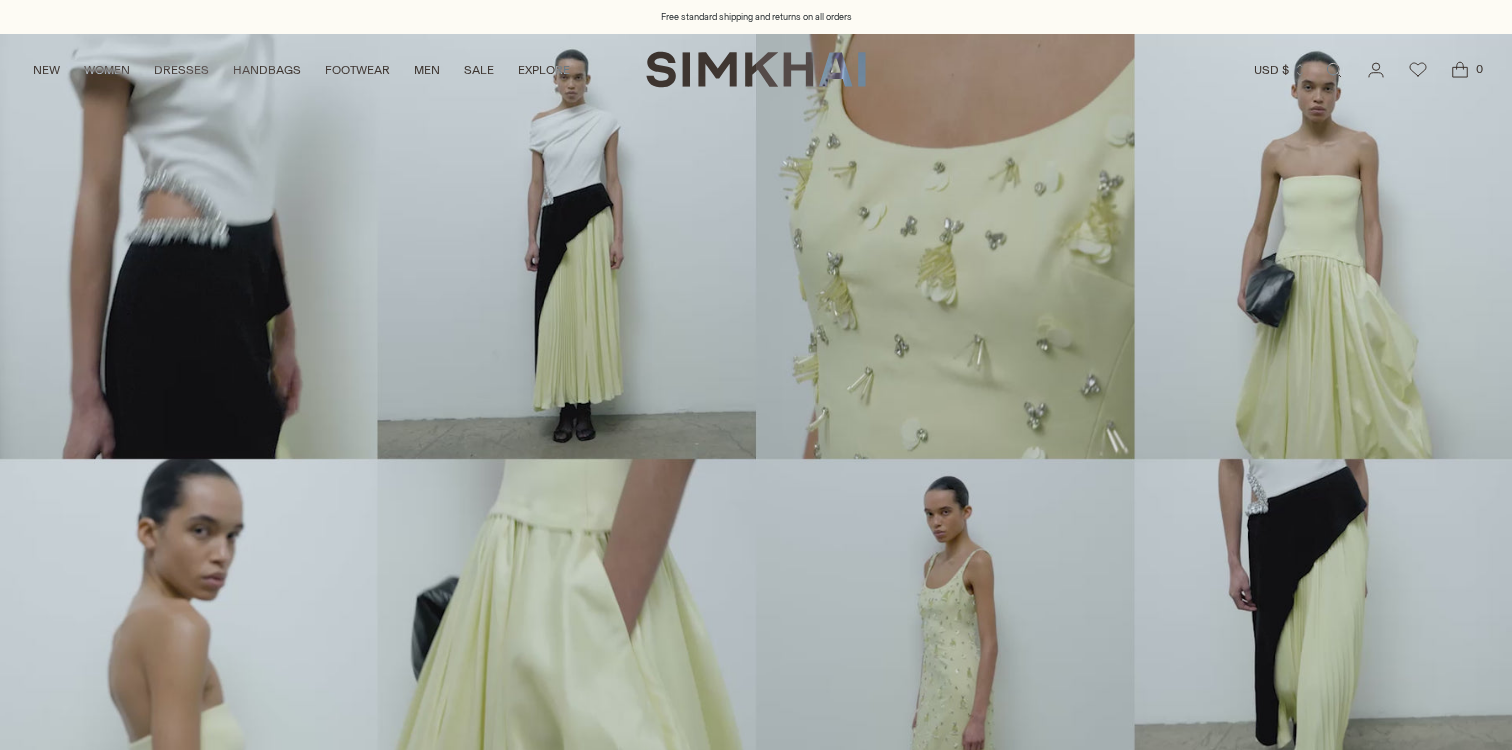 scroll, scrollTop: 0, scrollLeft: 0, axis: both 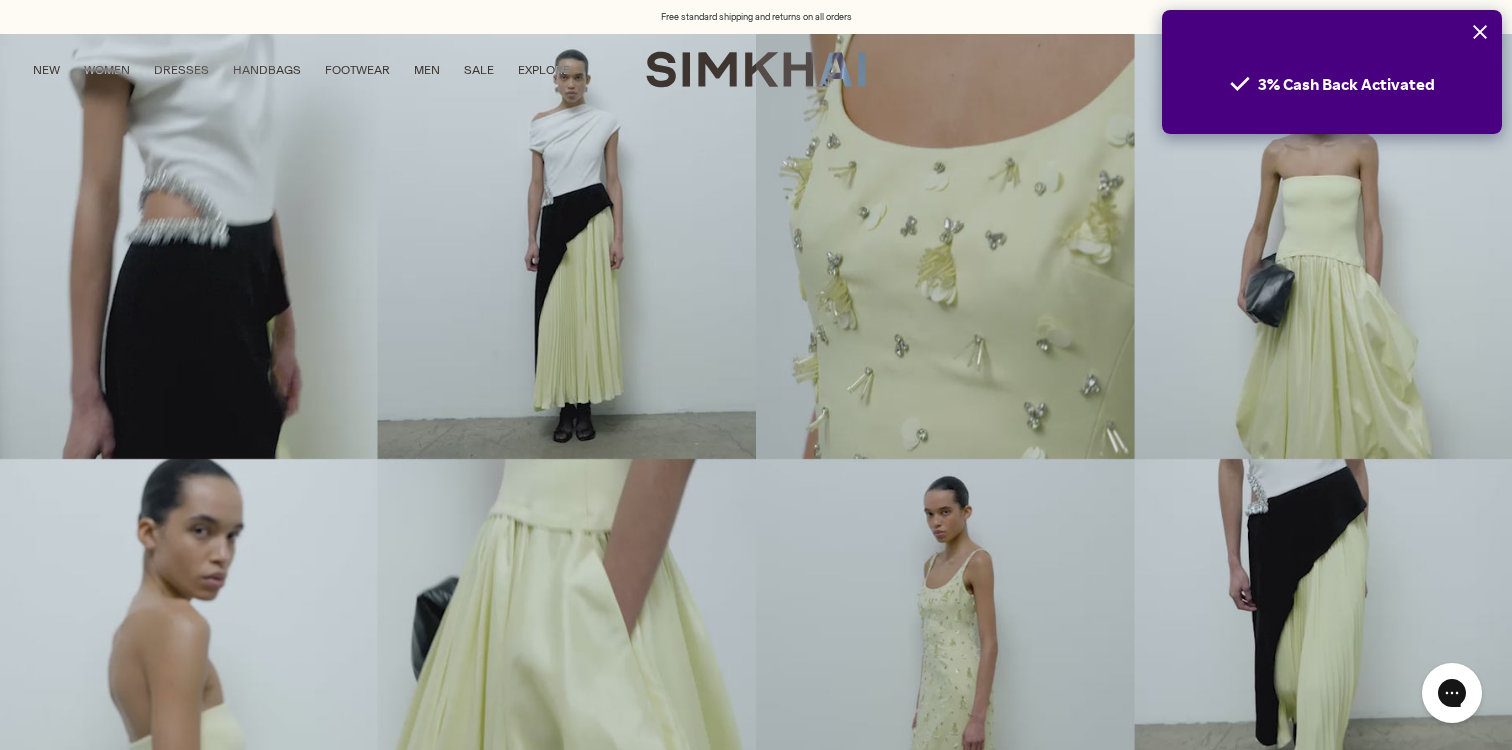 click 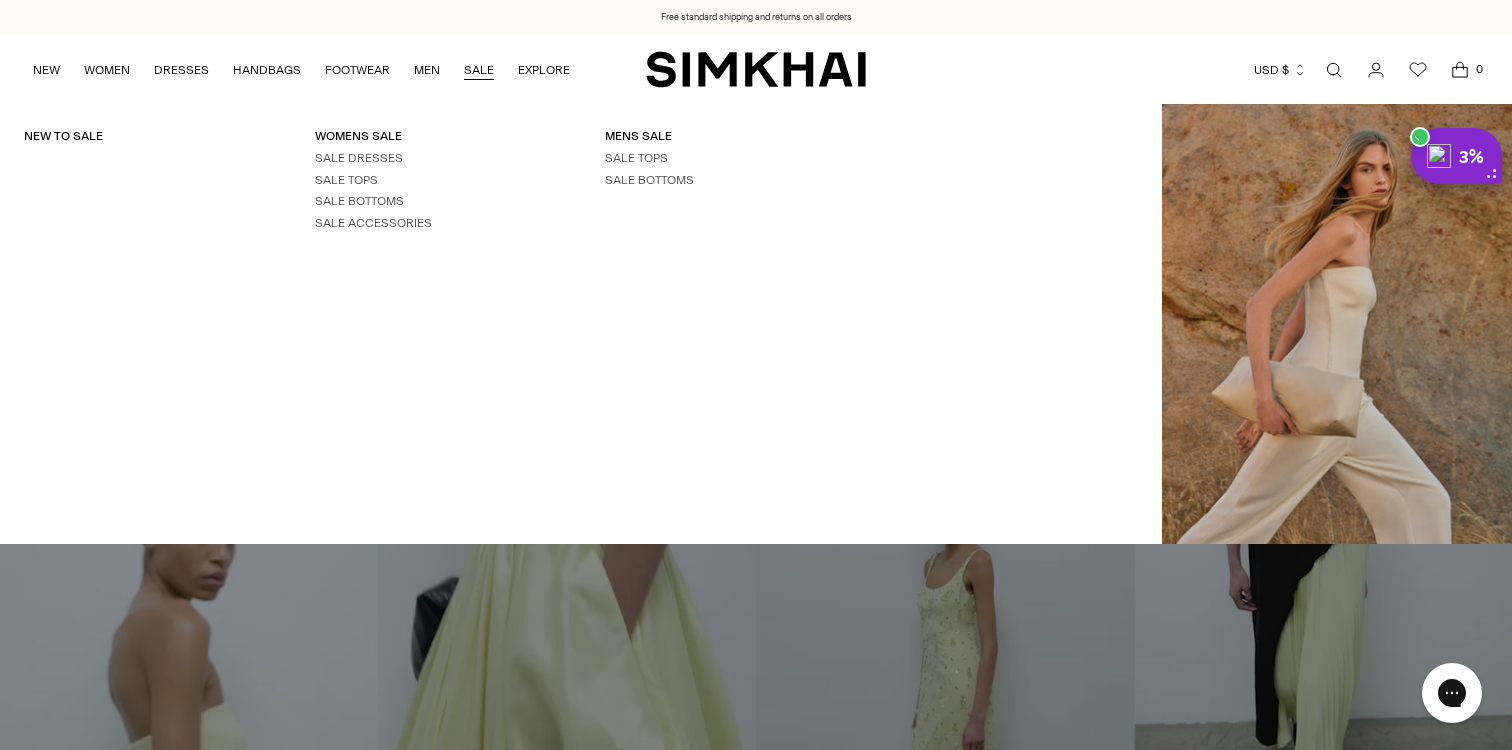 click on "SALE" at bounding box center [479, 70] 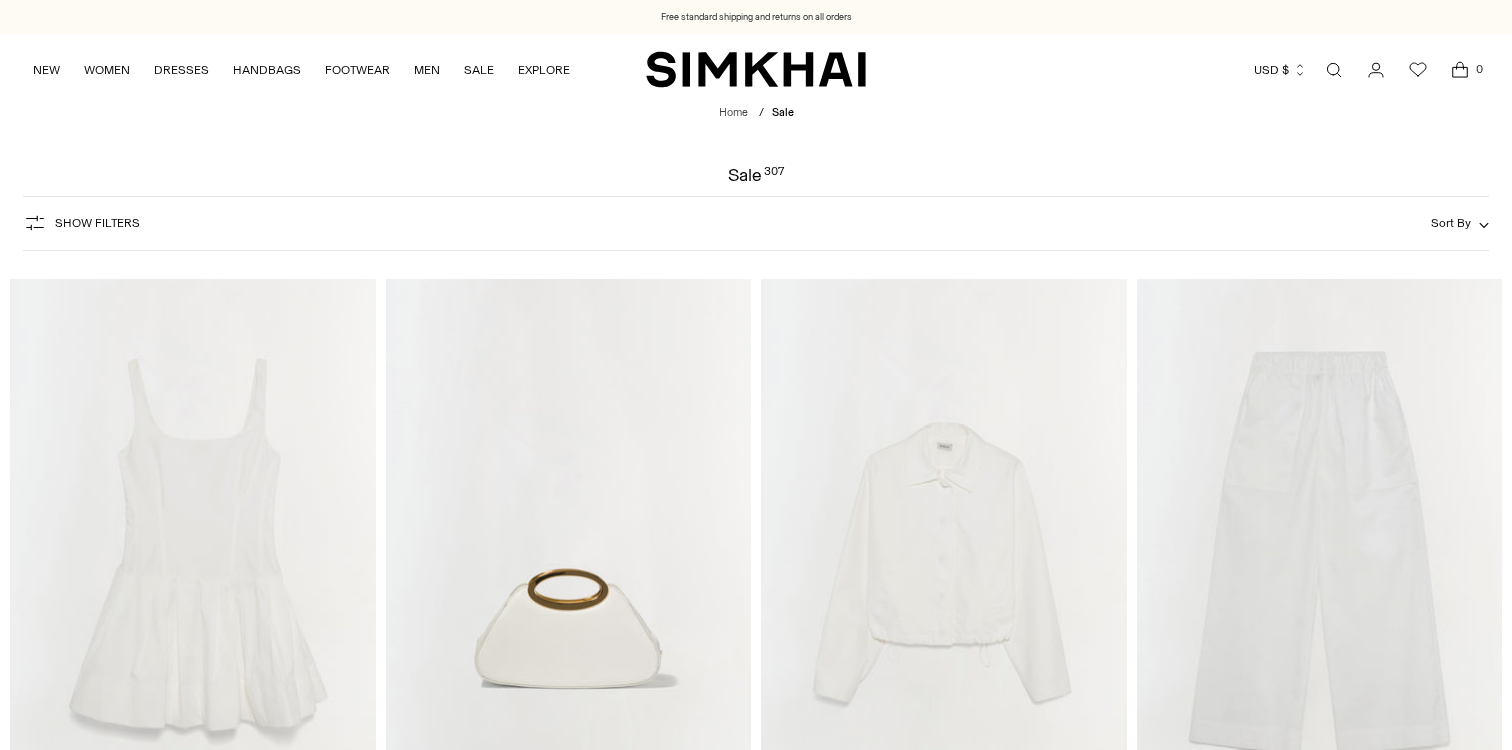 scroll, scrollTop: 0, scrollLeft: 0, axis: both 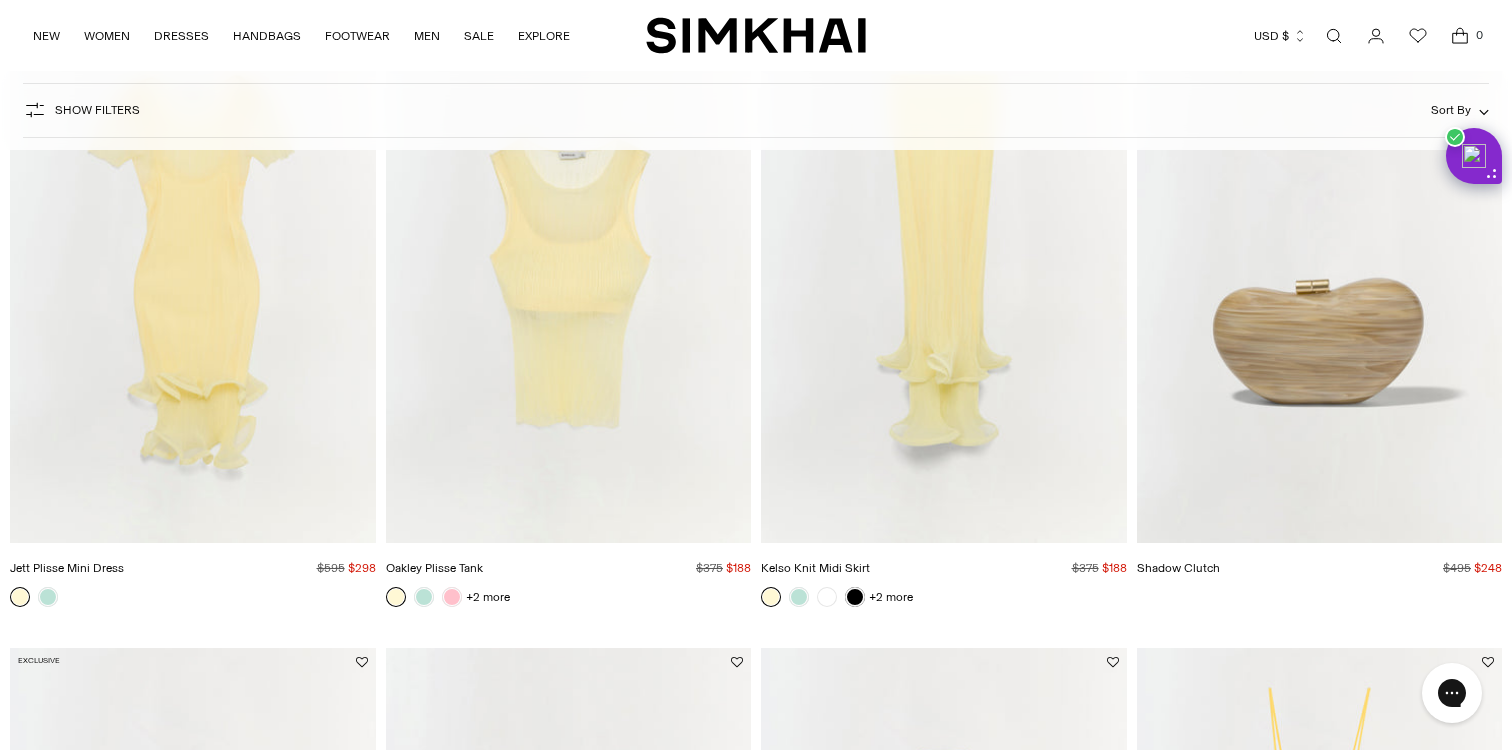 click at bounding box center [0, 0] 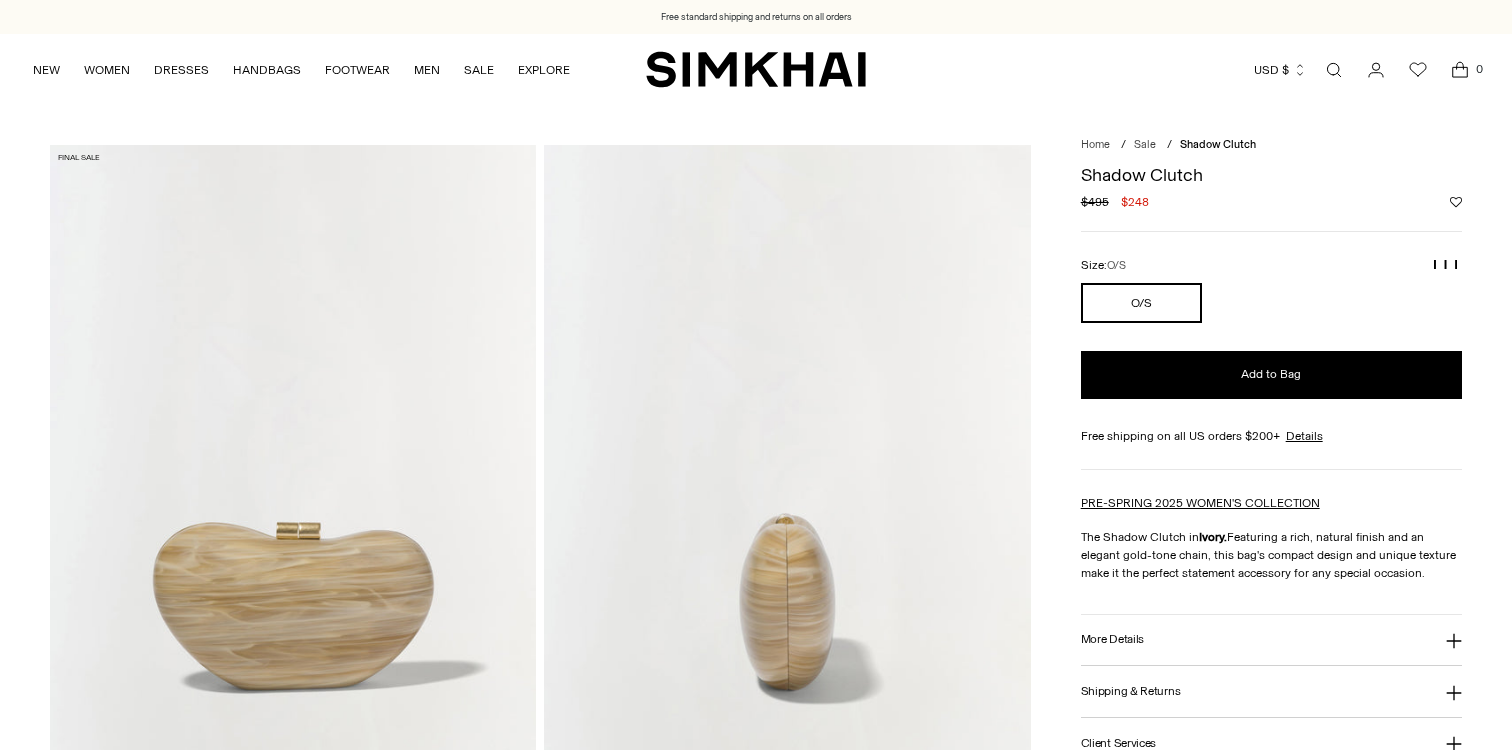 scroll, scrollTop: 0, scrollLeft: 0, axis: both 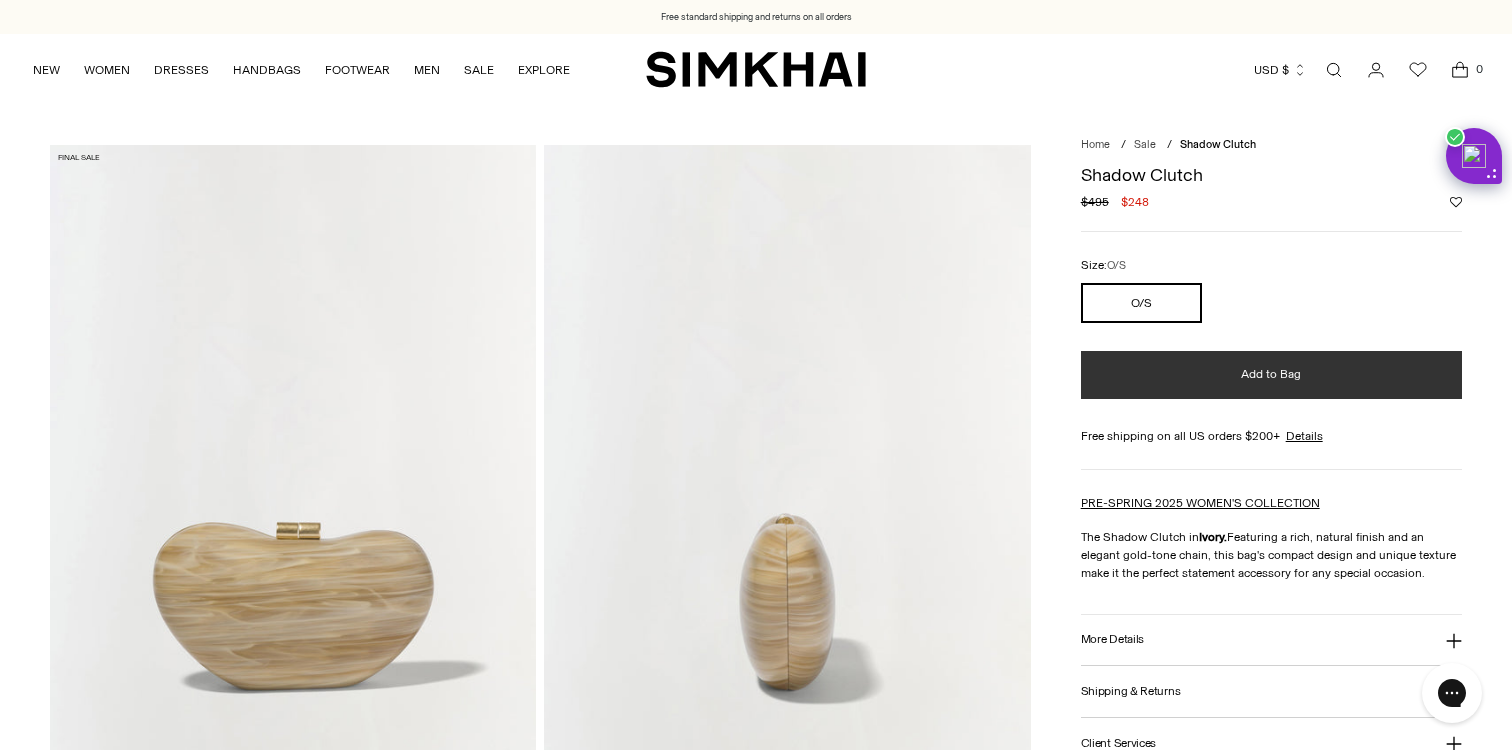 click on "Add to Bag" at bounding box center (1271, 375) 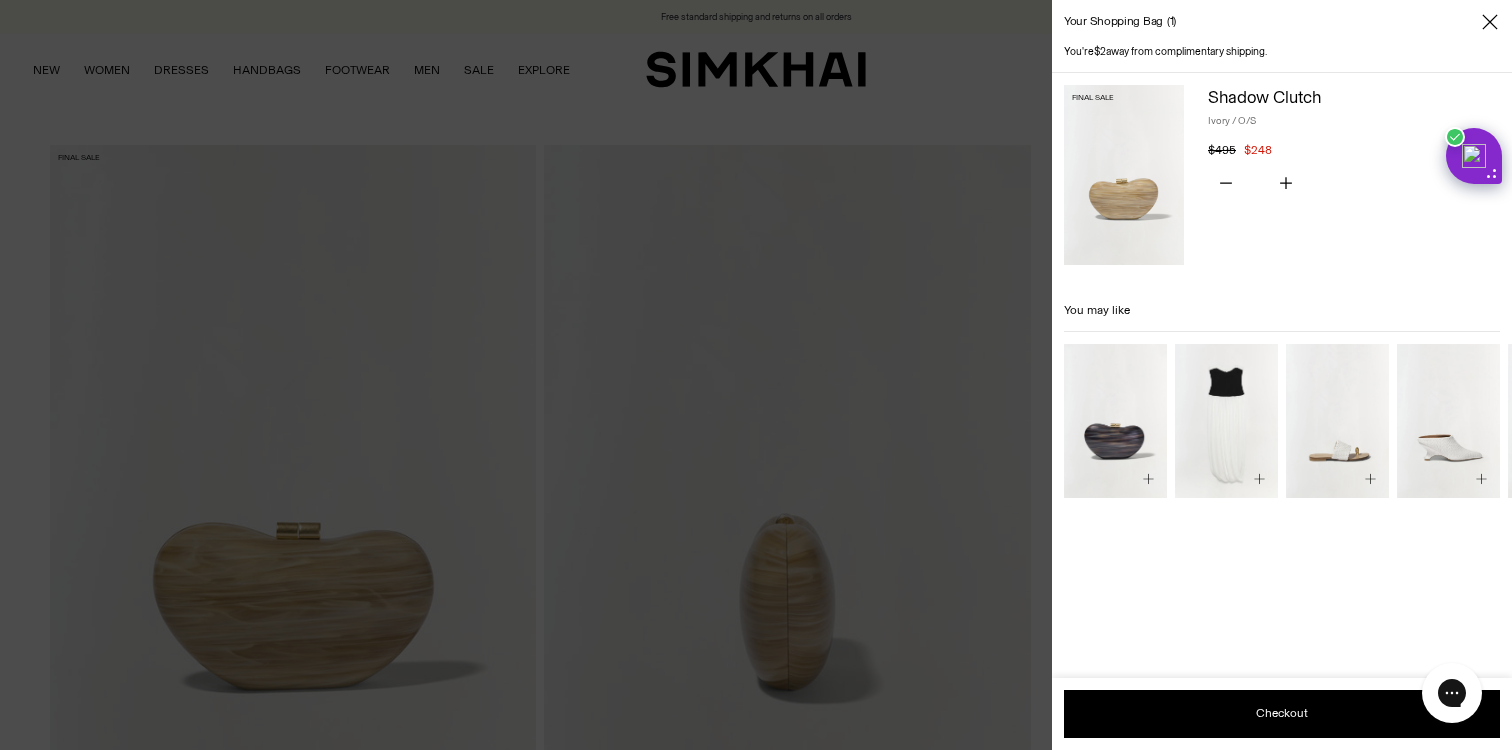 click at bounding box center [756, 375] 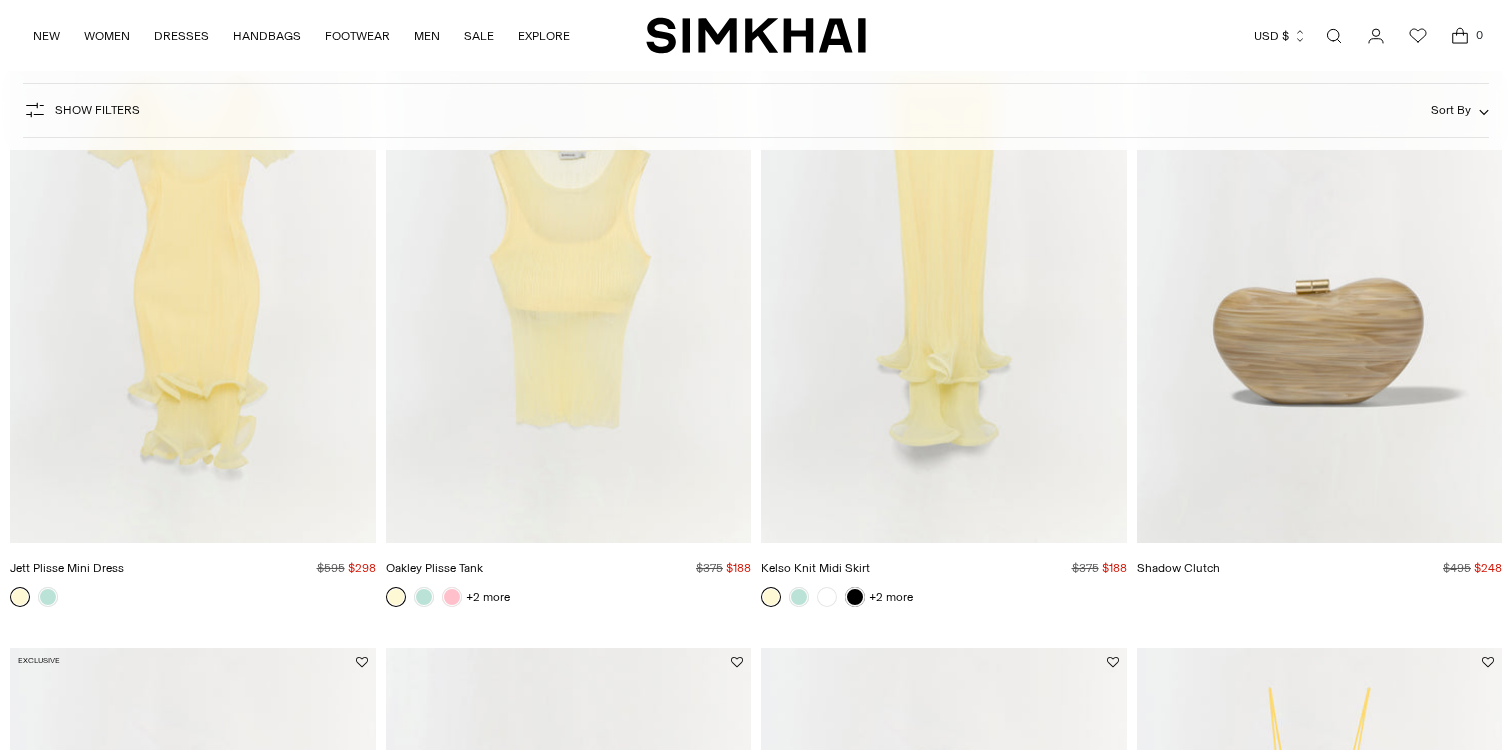 scroll, scrollTop: 4184, scrollLeft: 0, axis: vertical 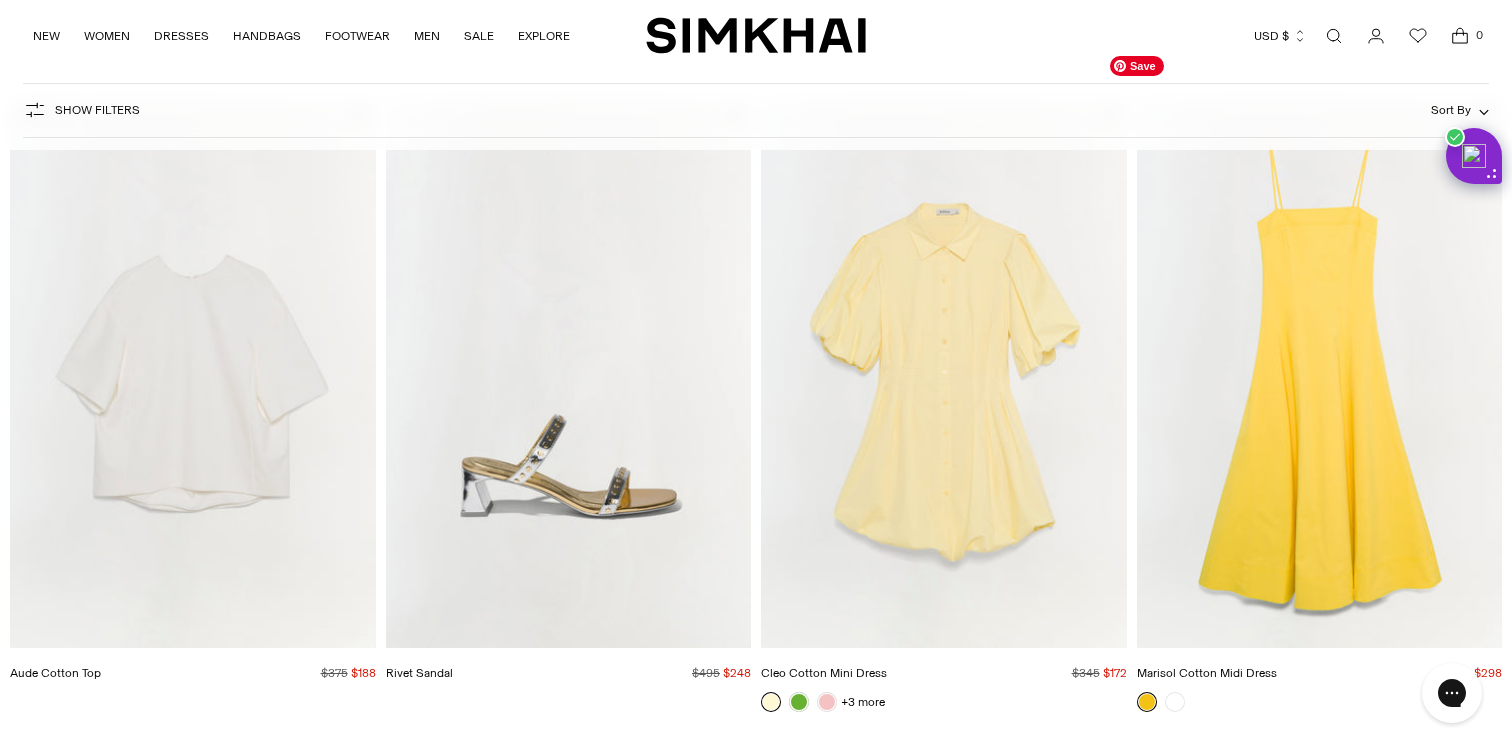 click at bounding box center (0, 0) 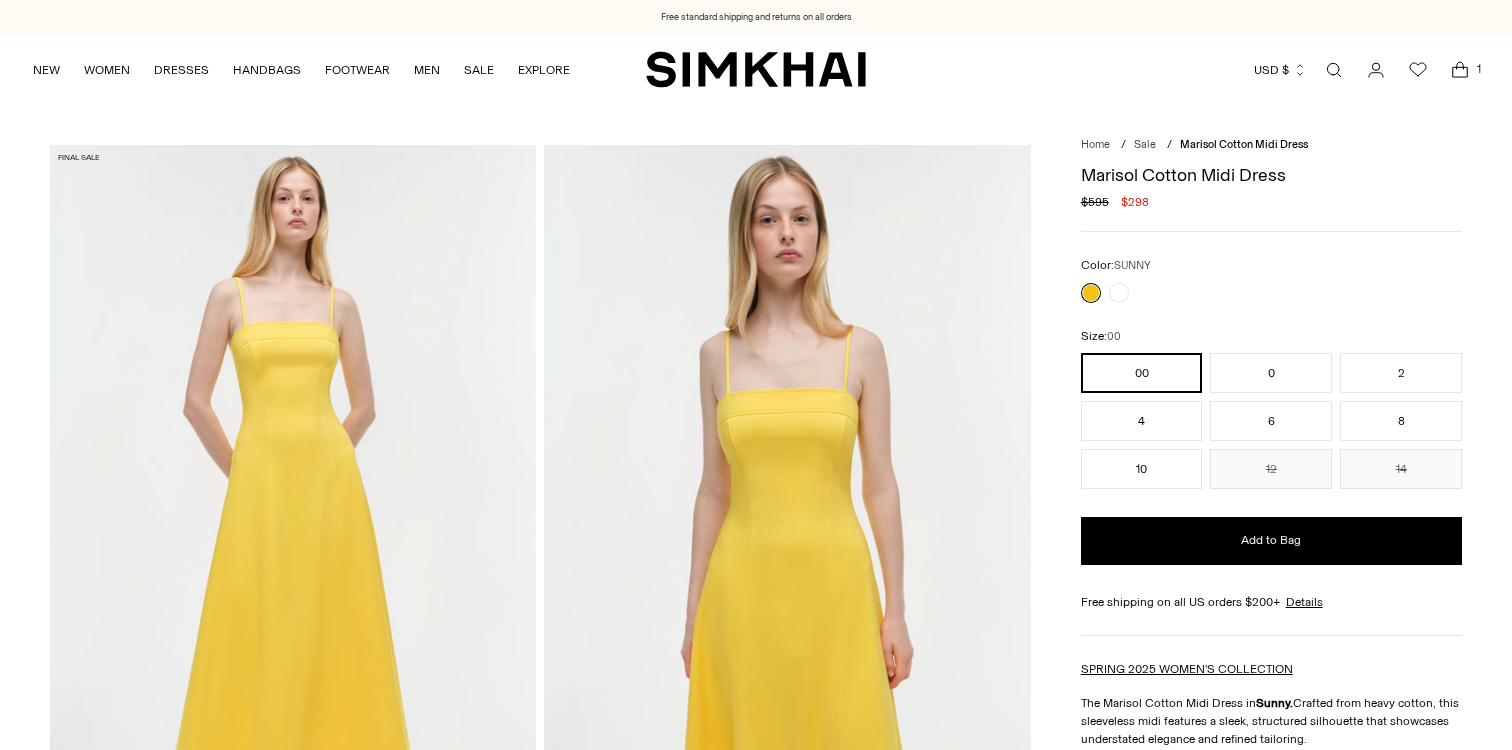 scroll, scrollTop: 0, scrollLeft: 0, axis: both 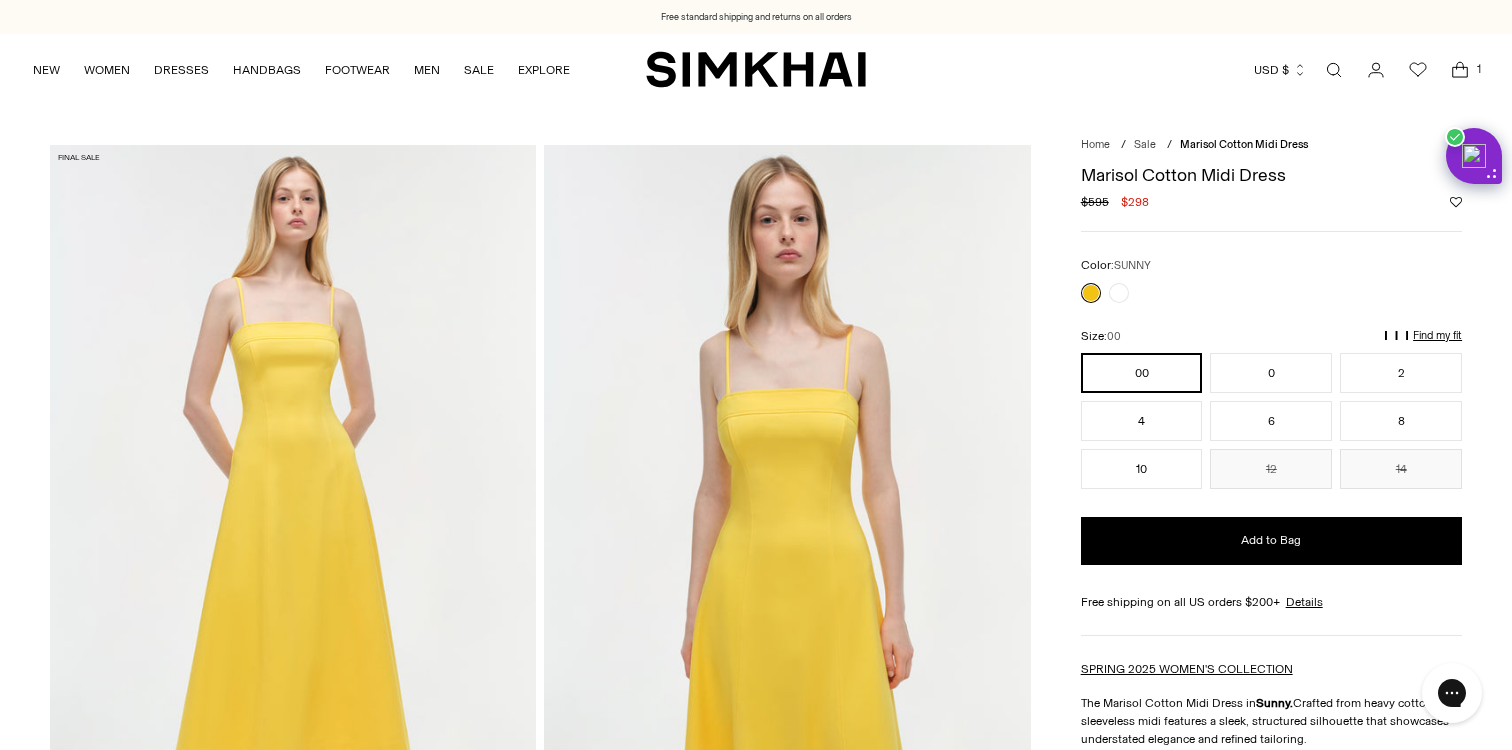 click at bounding box center (0, 4156) 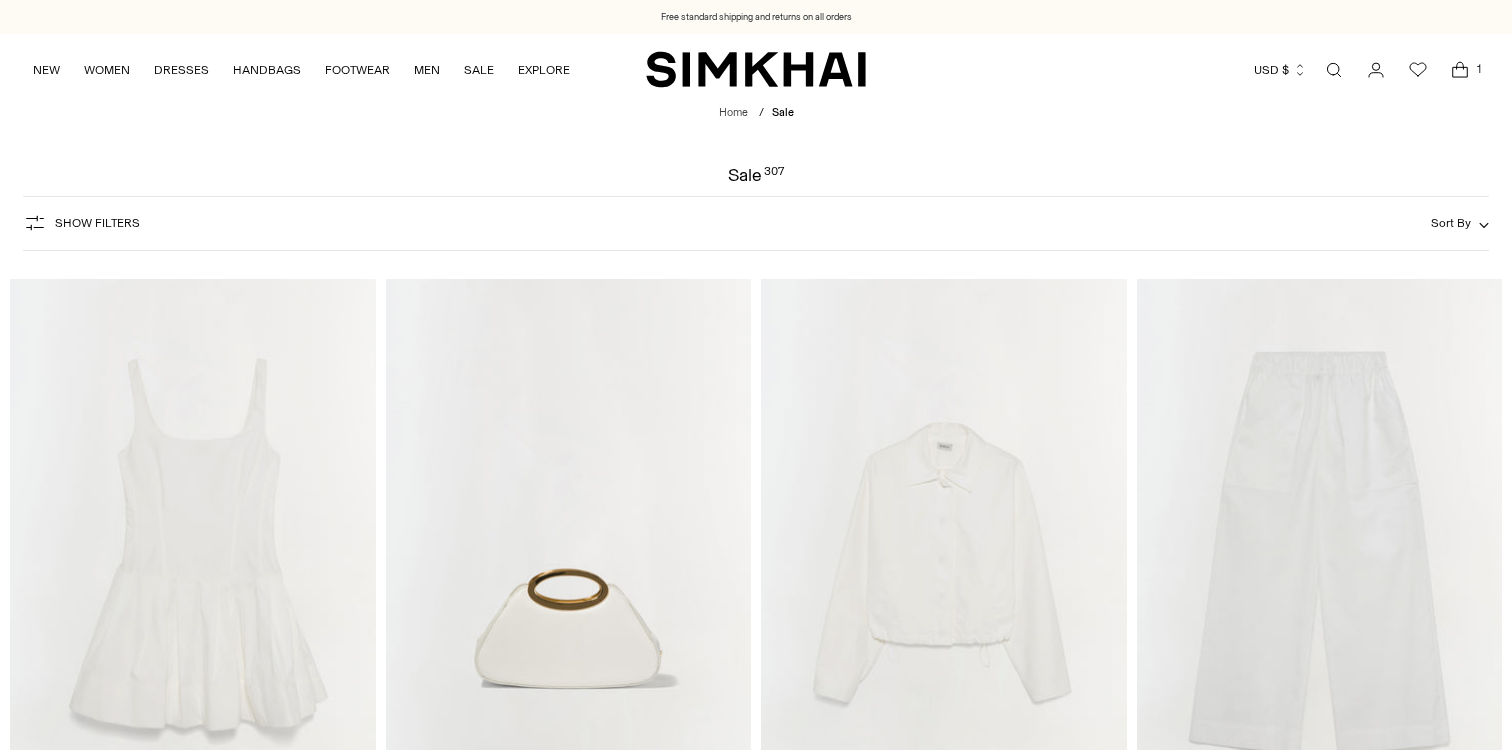 scroll, scrollTop: 0, scrollLeft: 0, axis: both 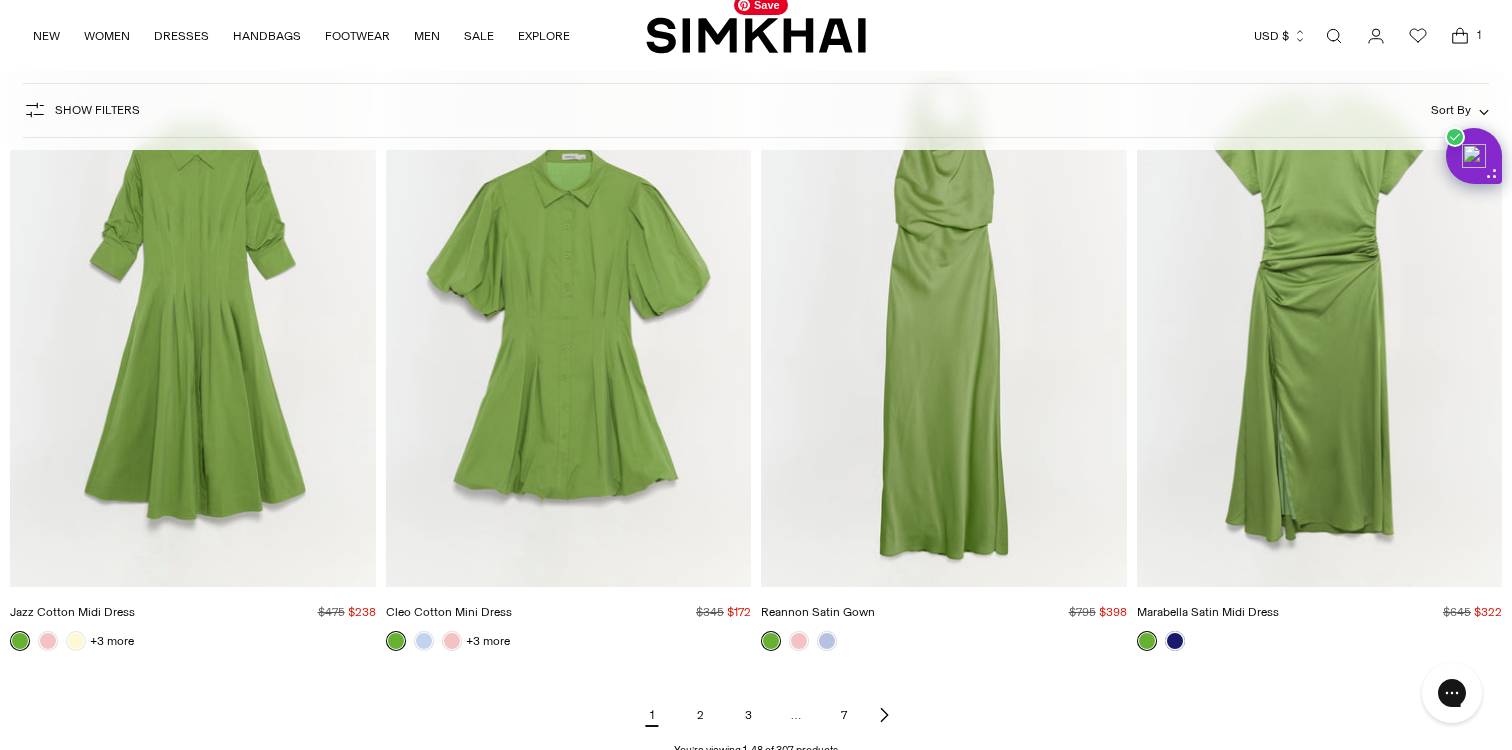 click at bounding box center [0, 0] 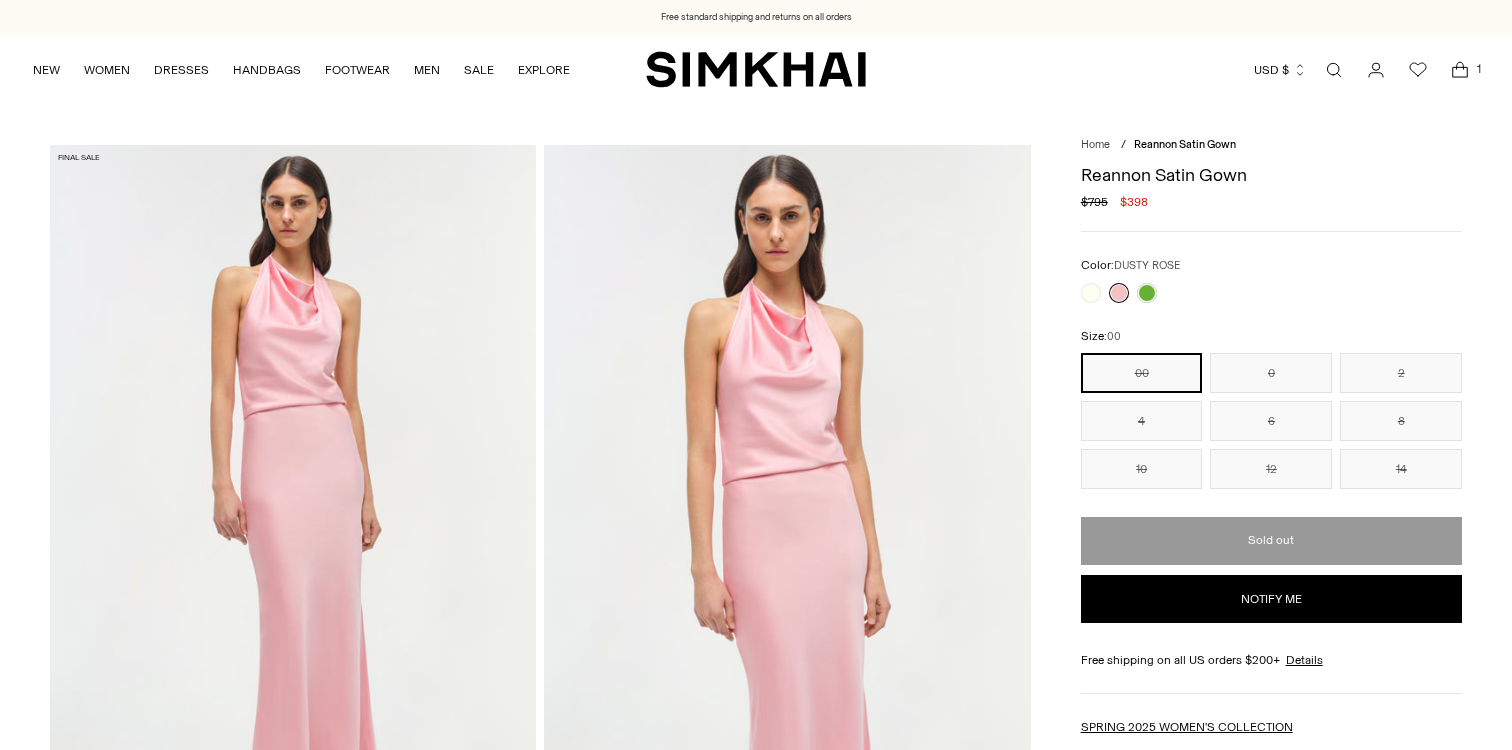 scroll, scrollTop: 0, scrollLeft: 0, axis: both 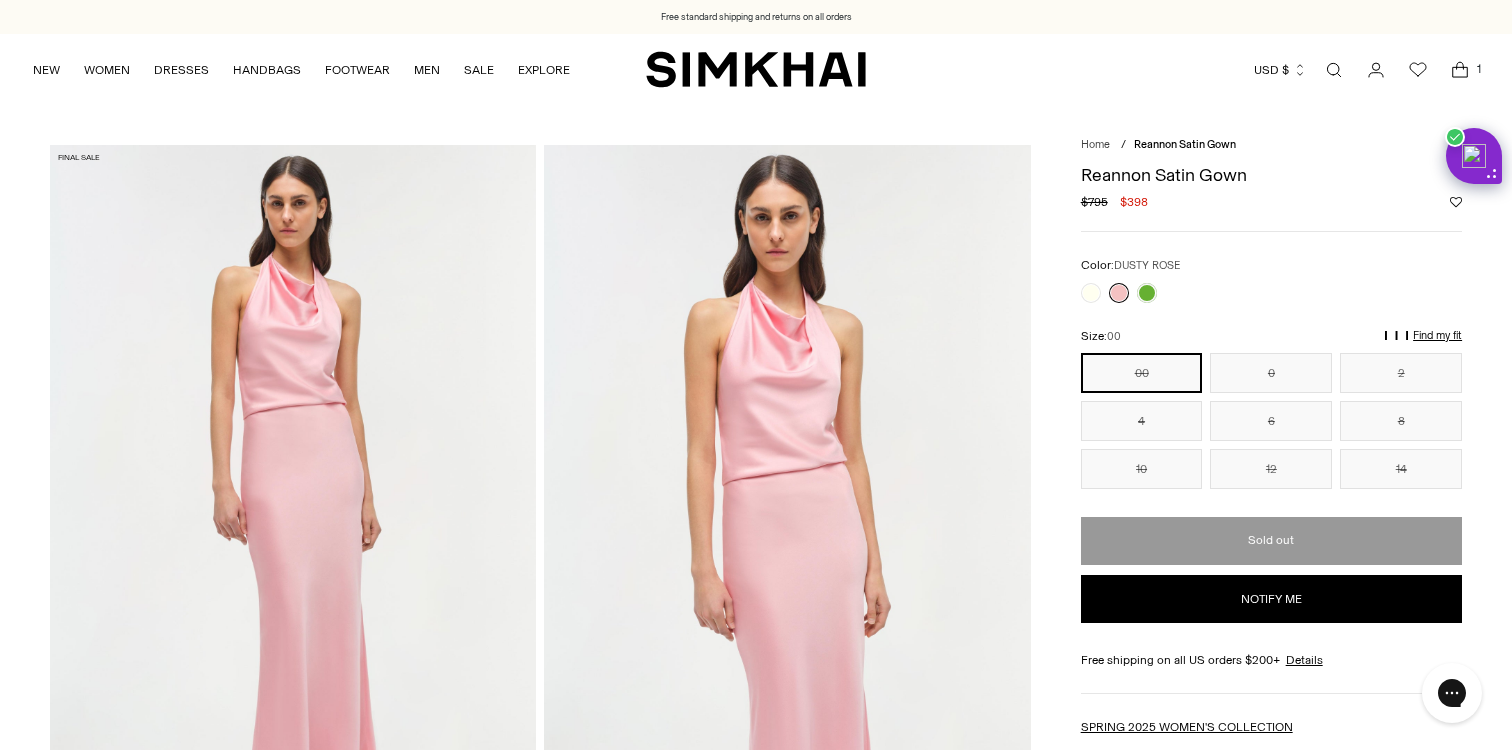 click at bounding box center (1271, 293) 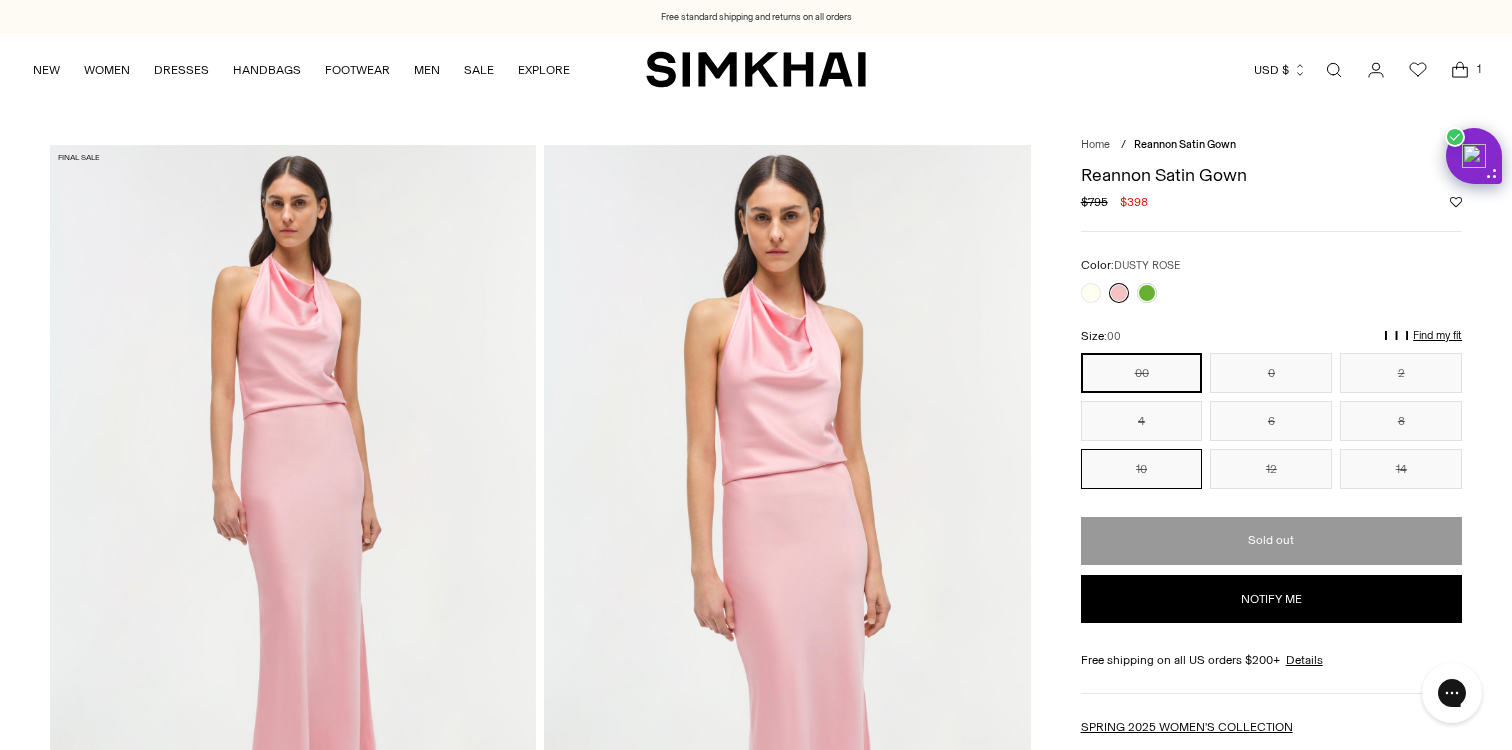 click on "10" at bounding box center [1142, 469] 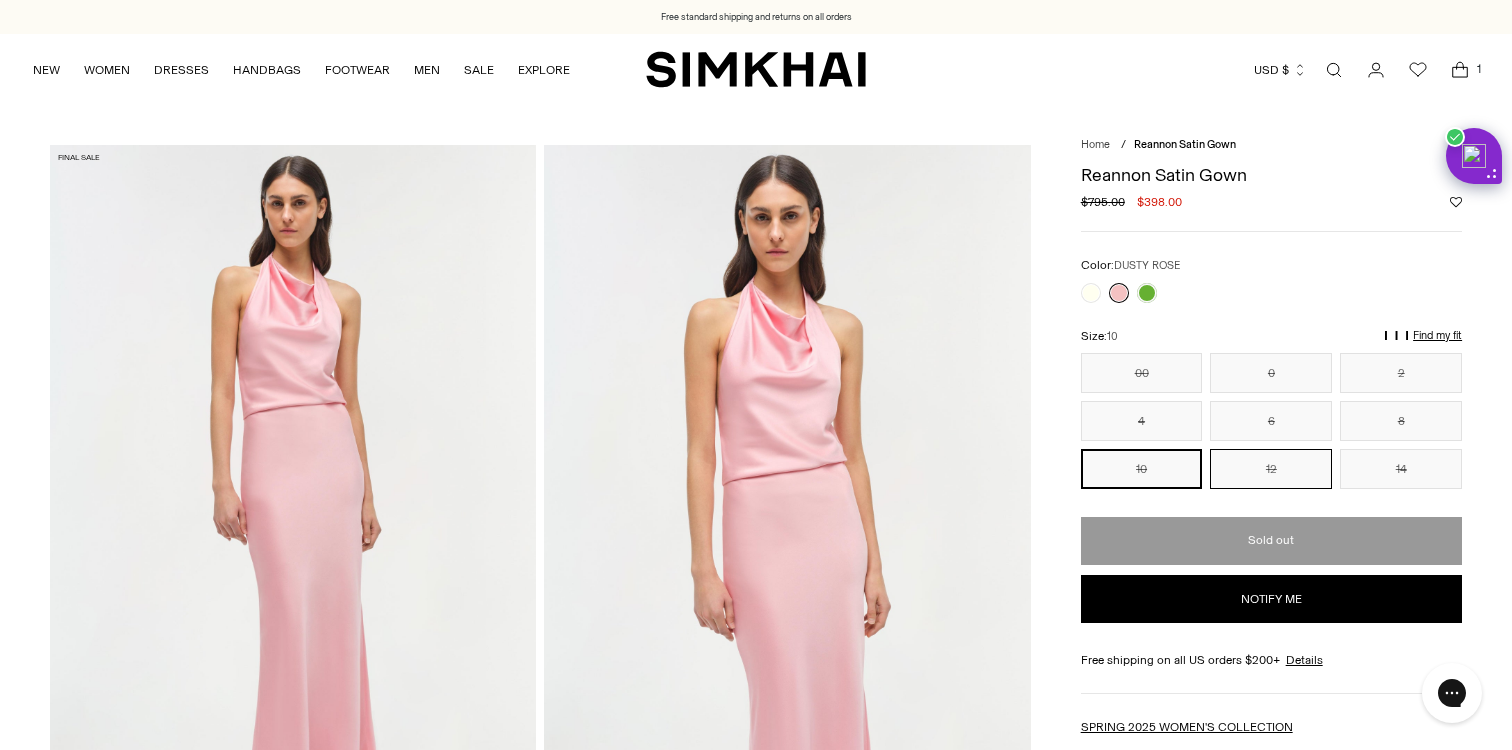 click on "12" at bounding box center (1271, 469) 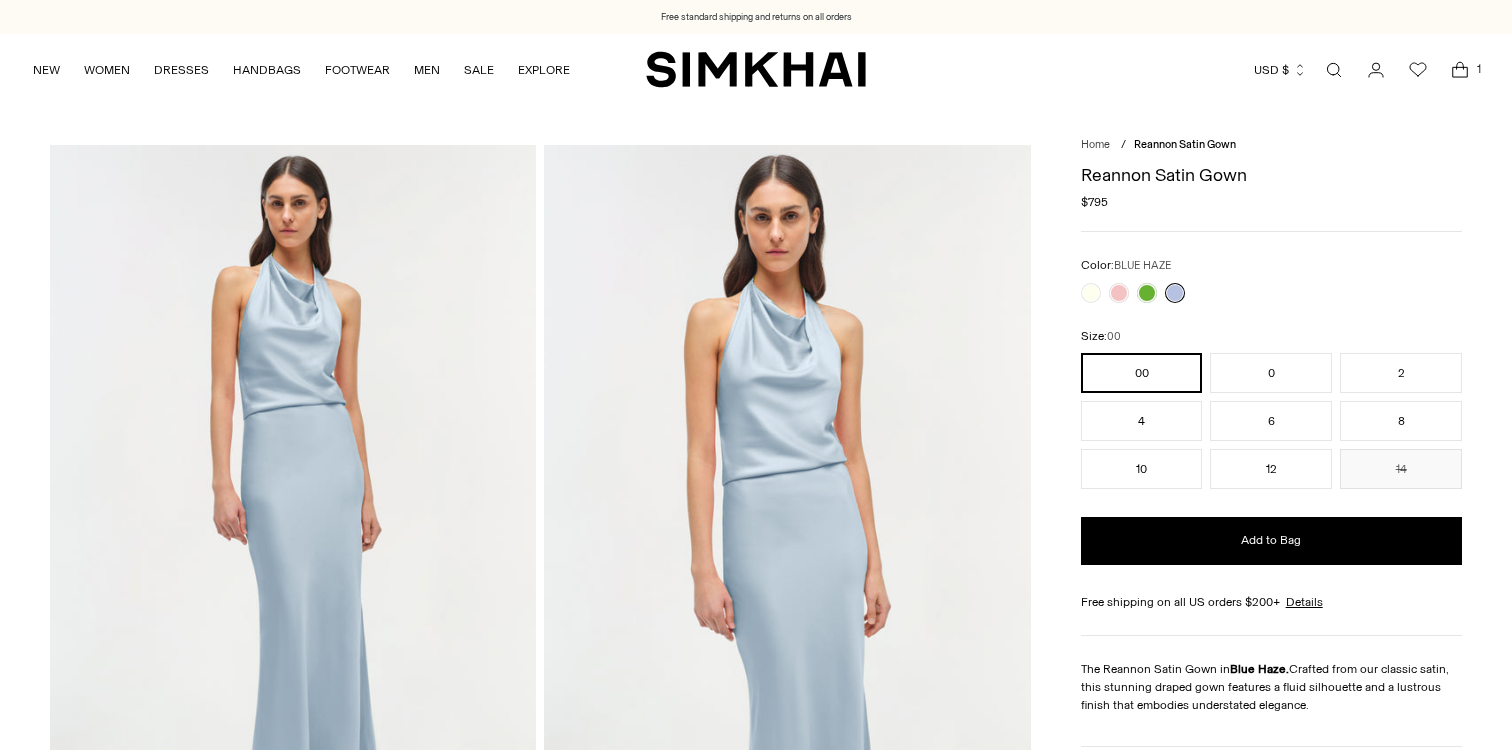 scroll, scrollTop: 0, scrollLeft: 0, axis: both 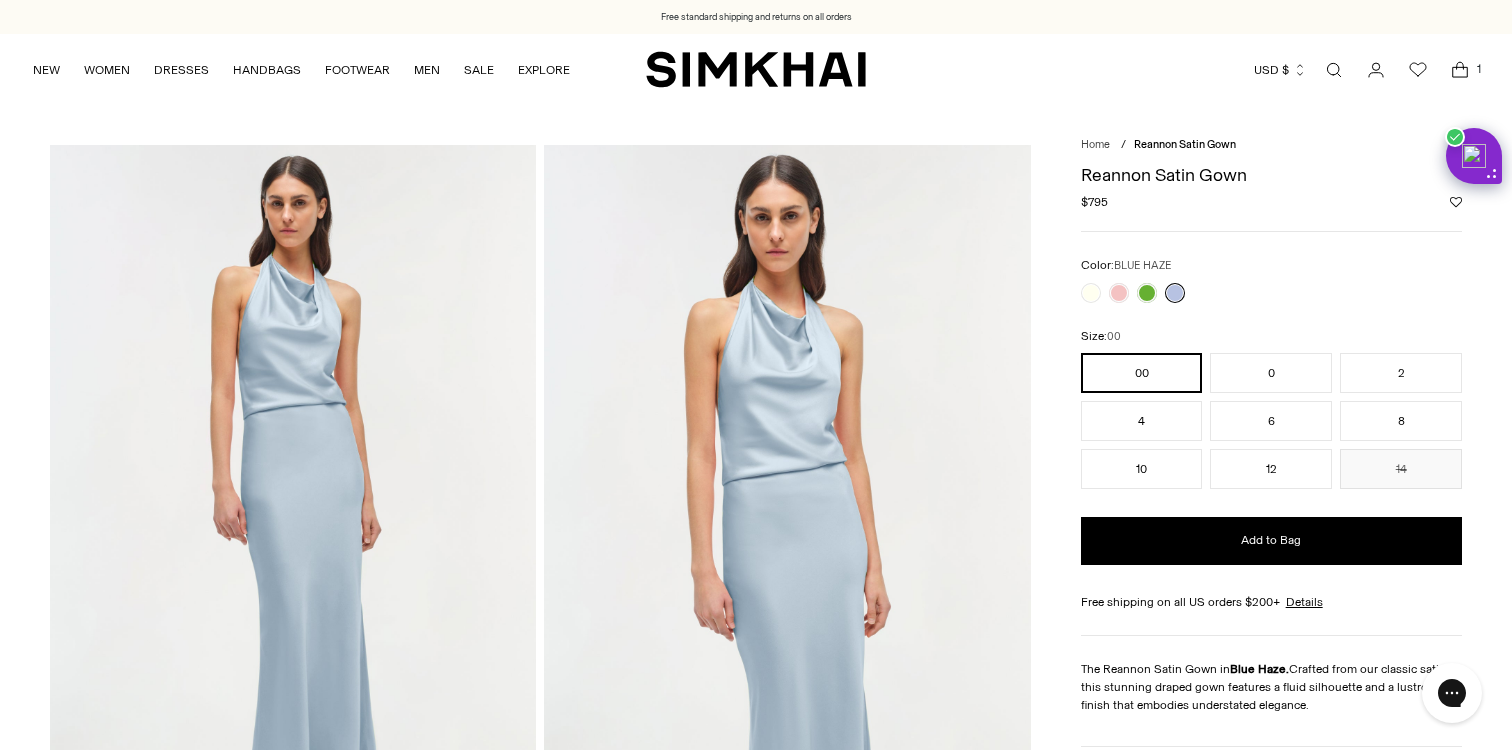 click at bounding box center [0, 4156] 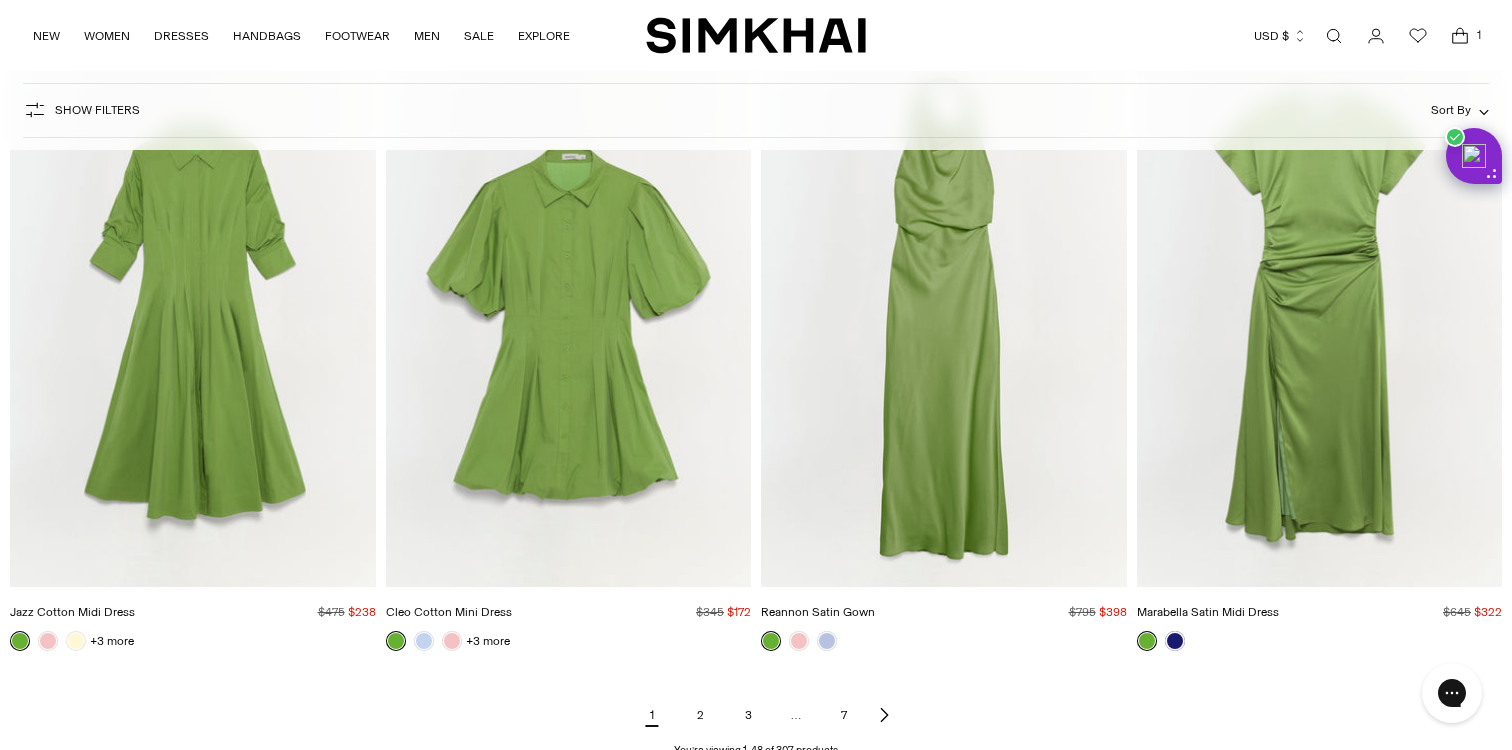 scroll, scrollTop: 7346, scrollLeft: 0, axis: vertical 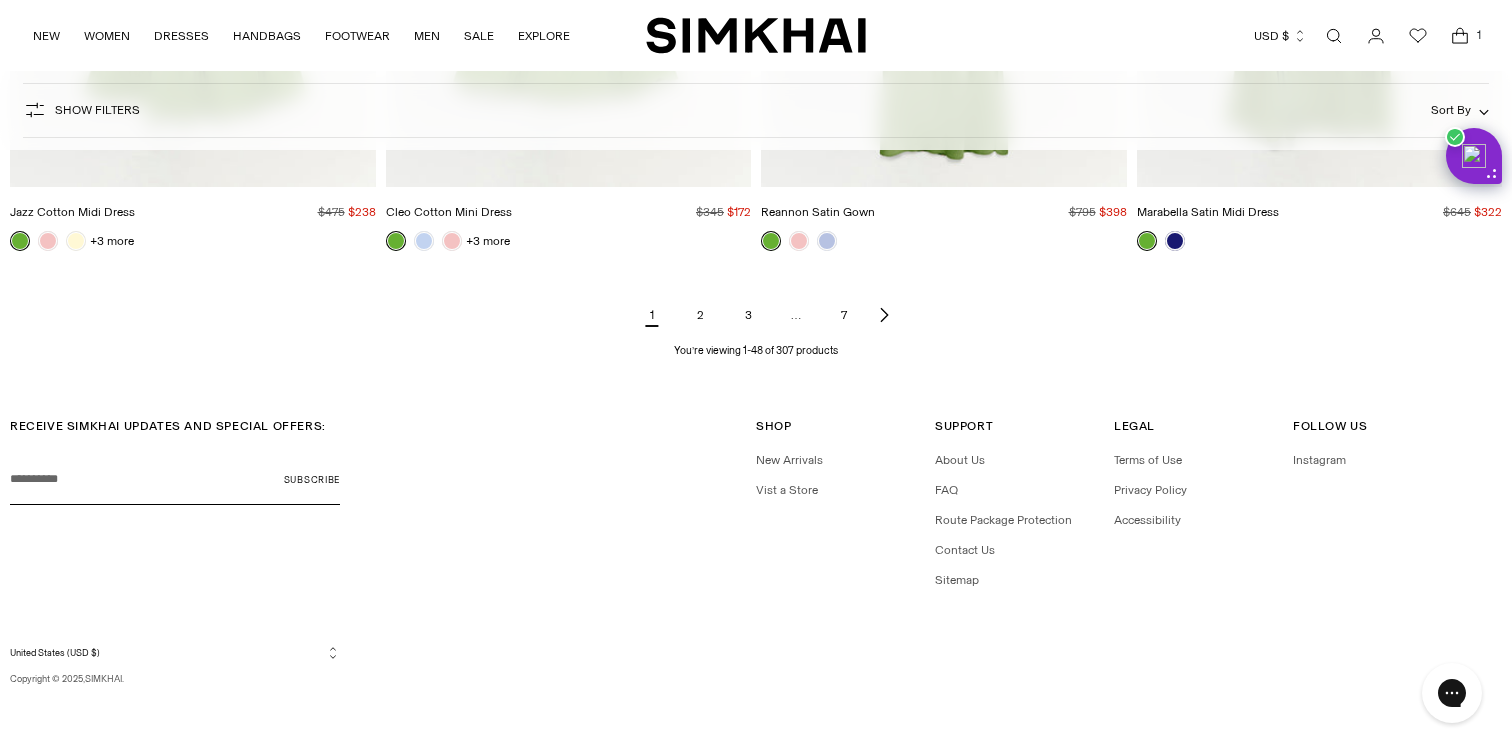 click on "2" at bounding box center [700, 315] 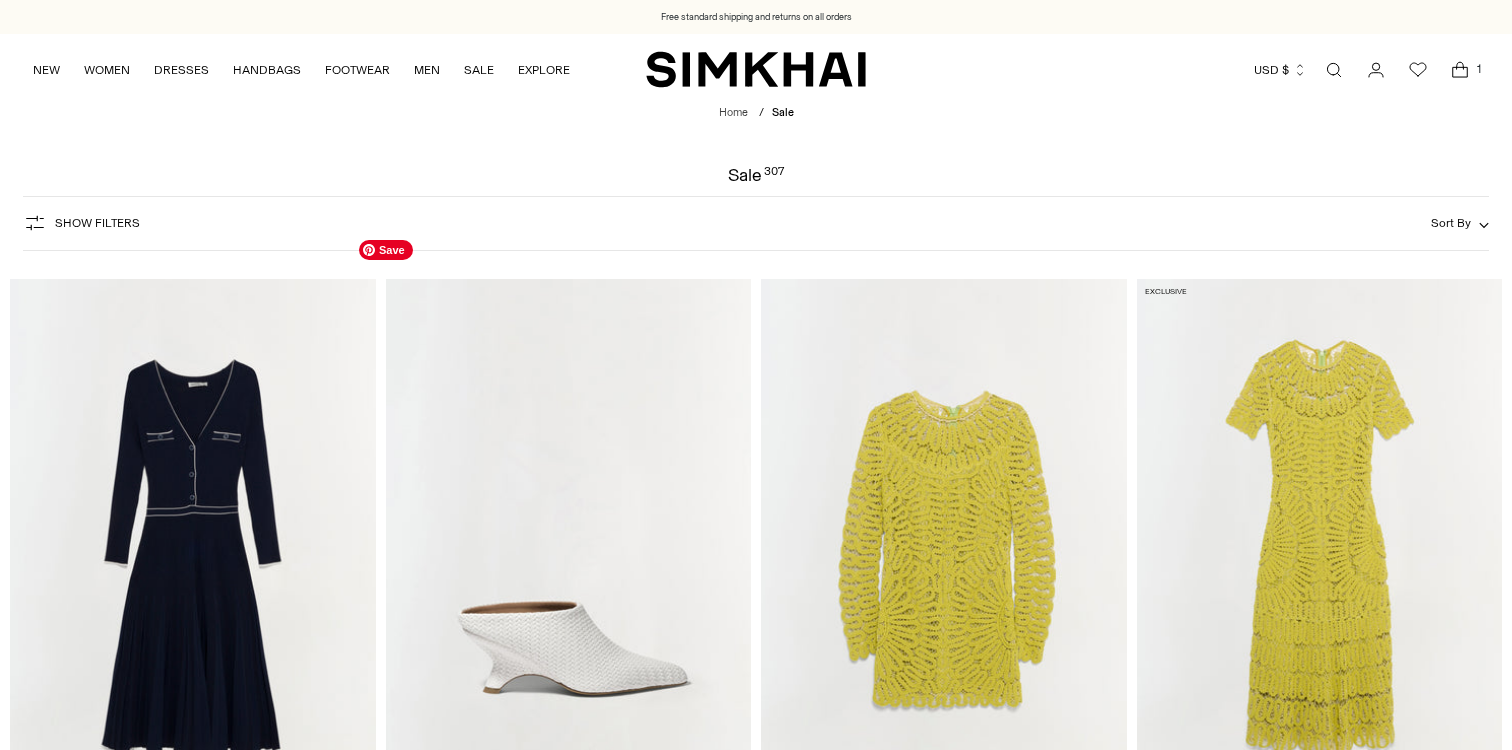 scroll, scrollTop: 0, scrollLeft: 0, axis: both 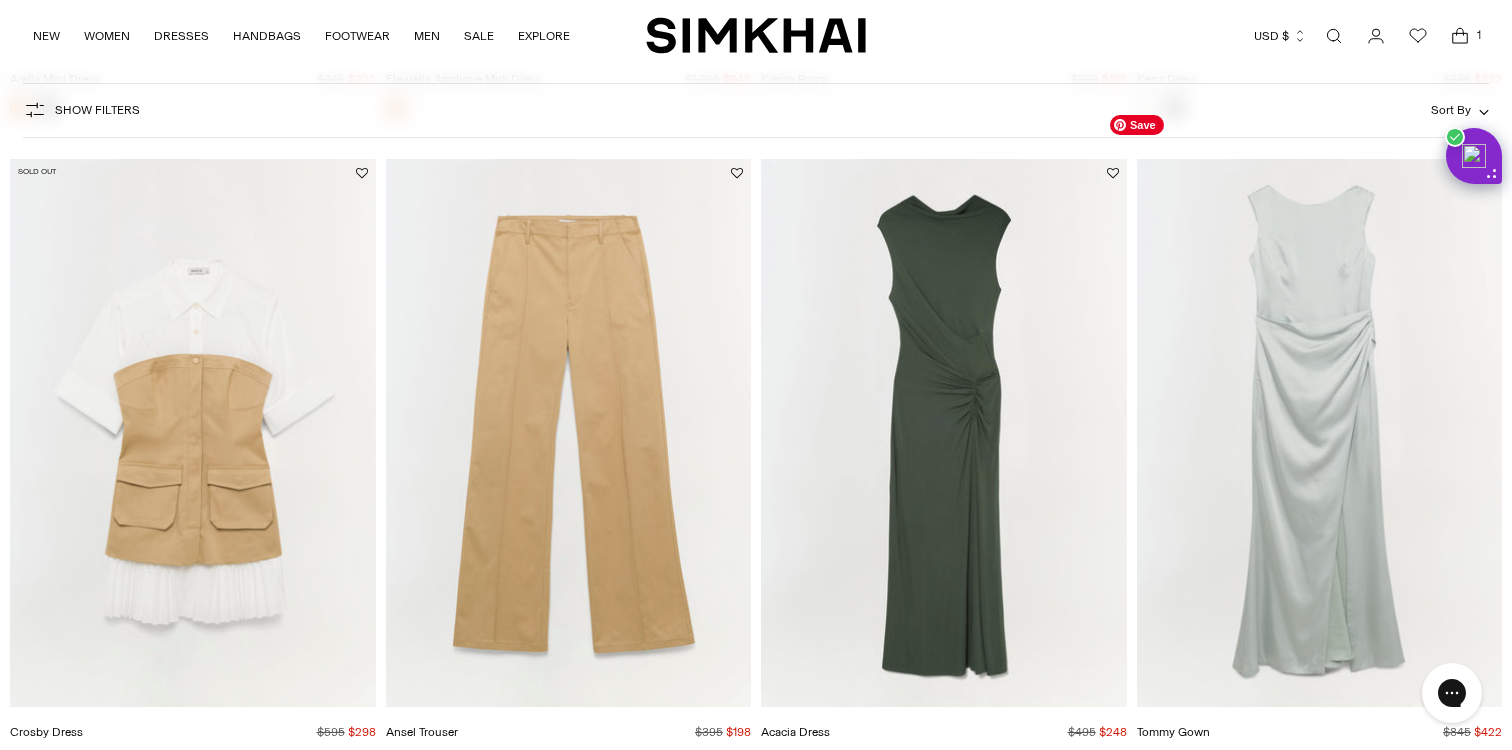 click at bounding box center [0, 0] 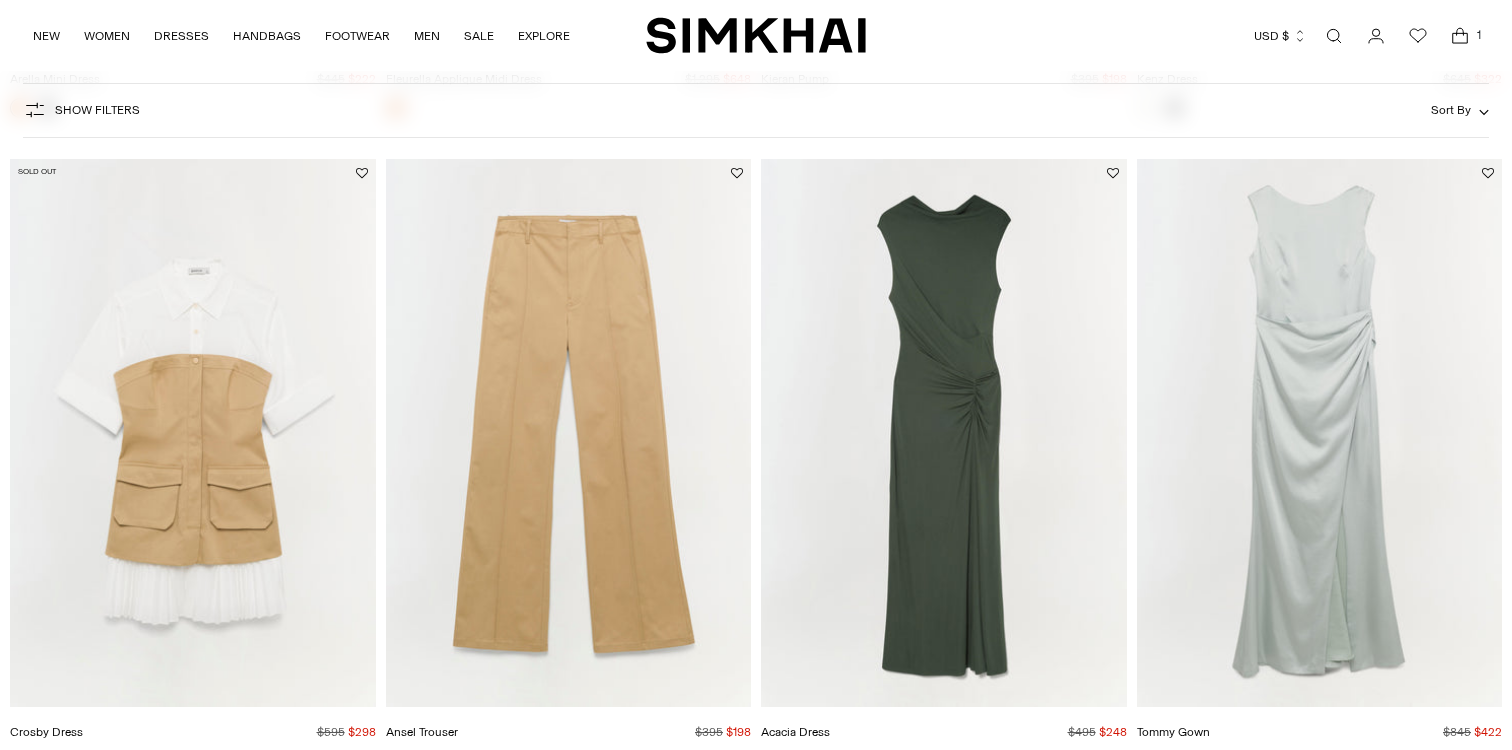 scroll, scrollTop: 5979, scrollLeft: 0, axis: vertical 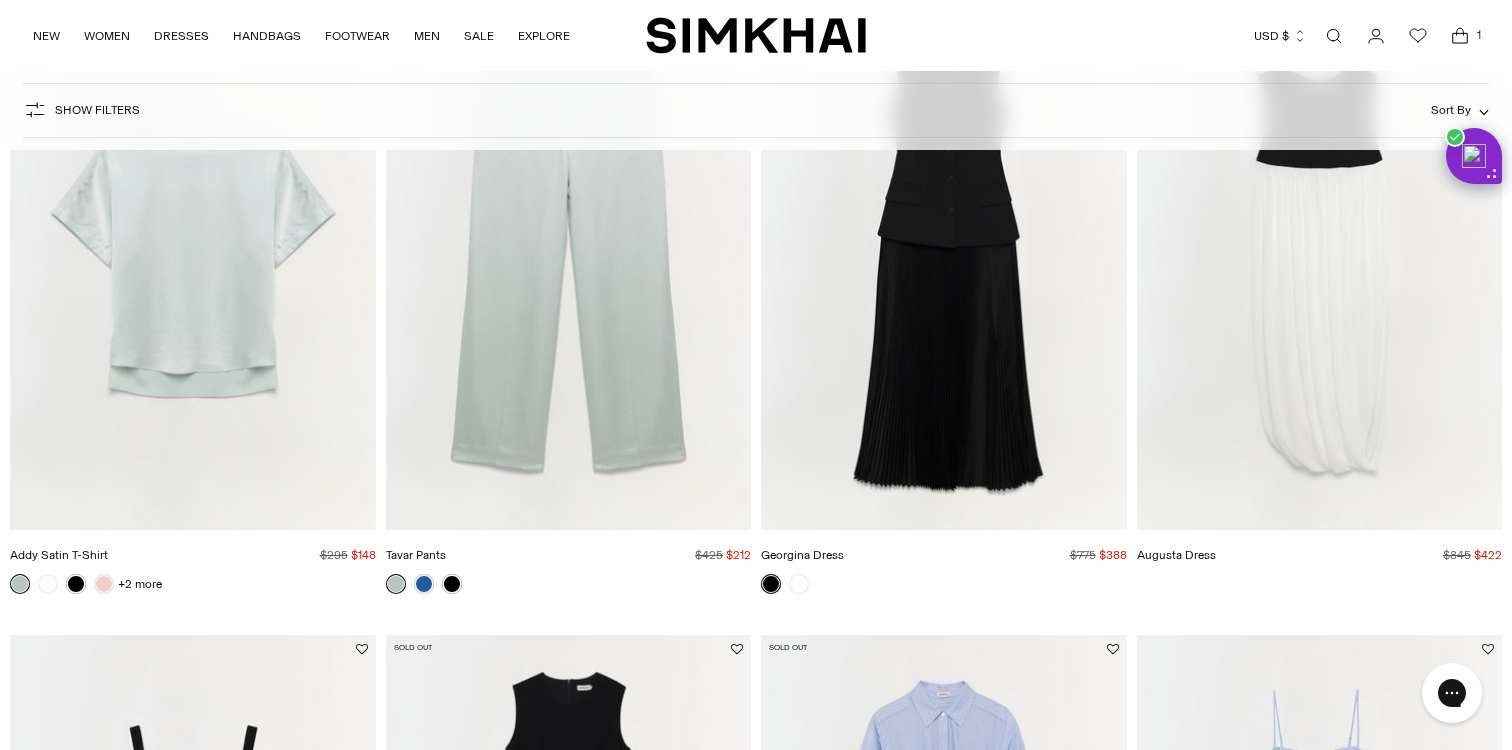 click at bounding box center (0, 0) 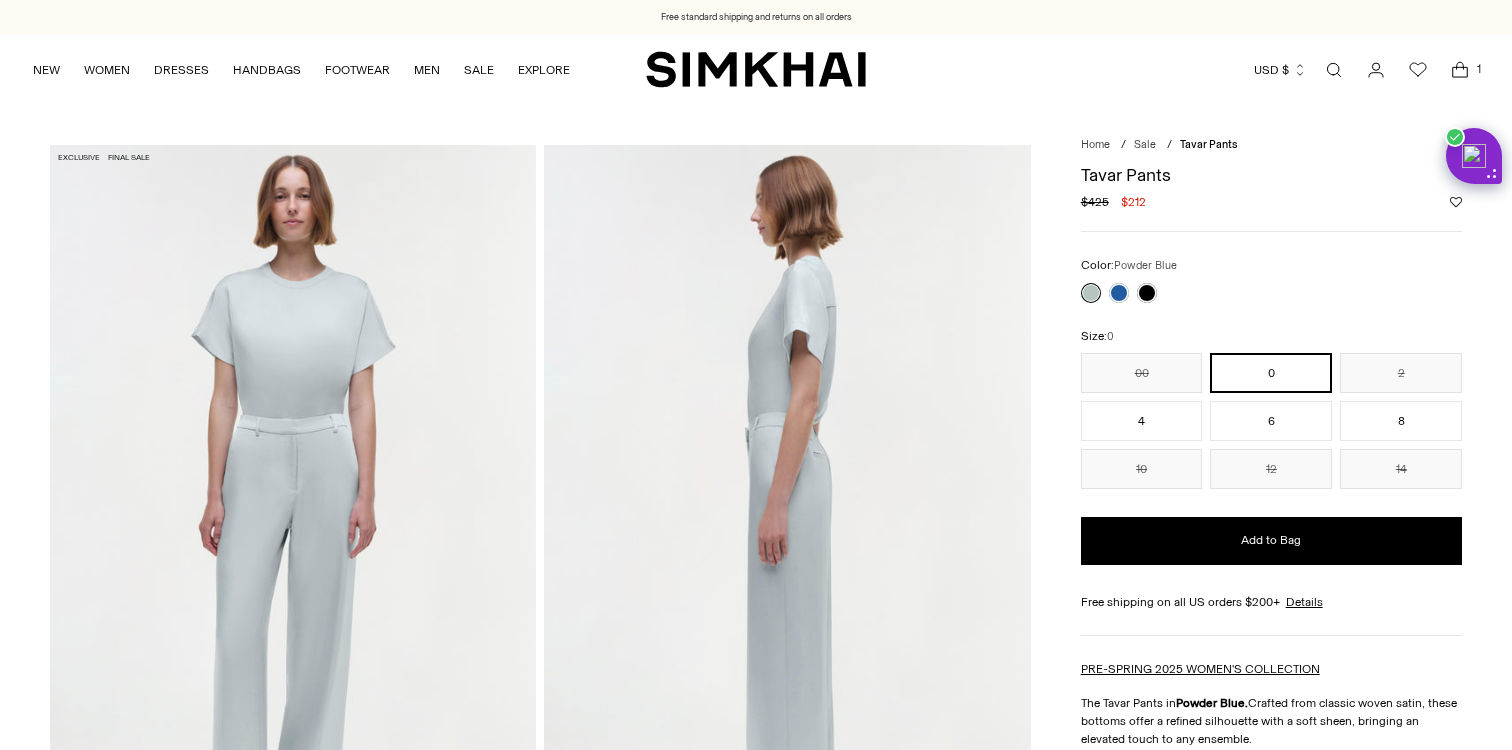 scroll, scrollTop: 0, scrollLeft: 0, axis: both 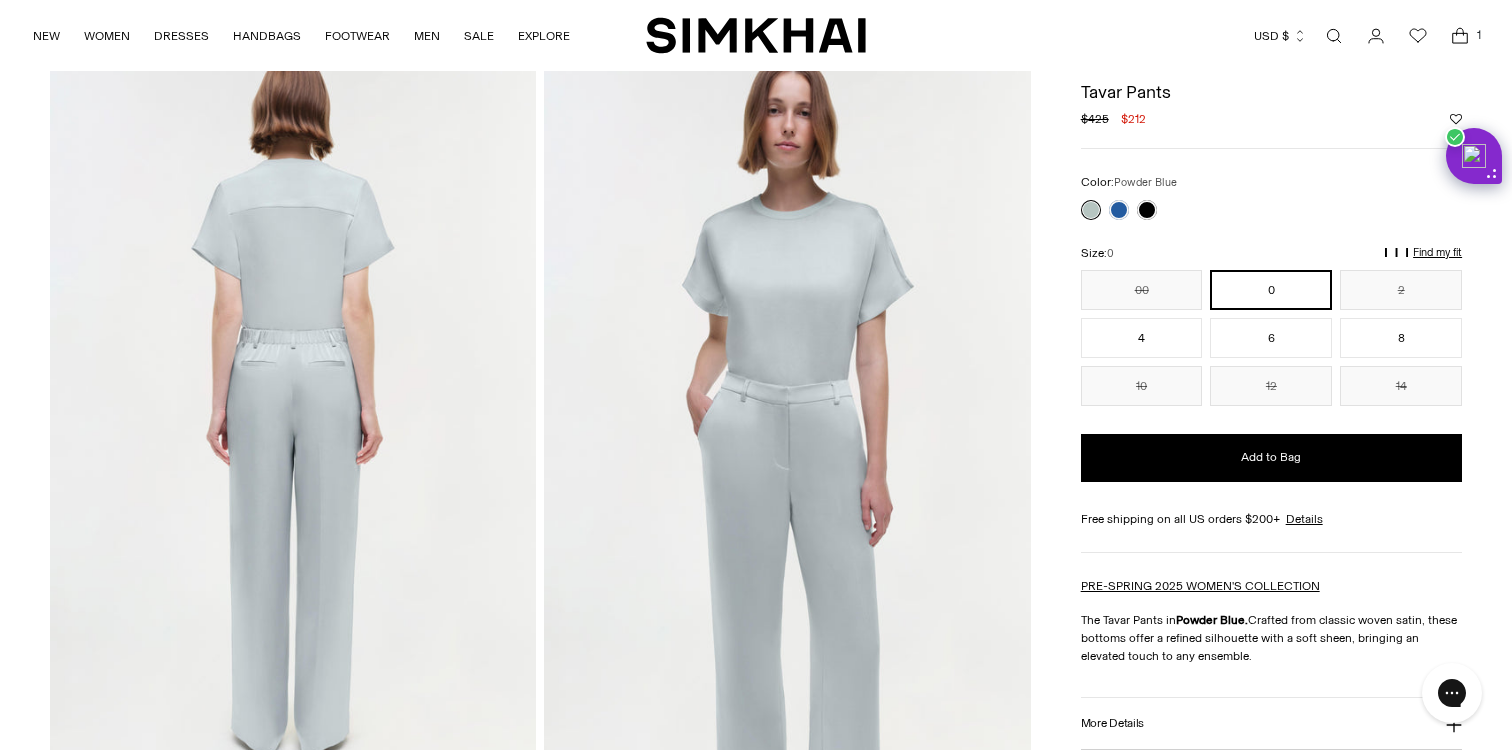 click on "Find my fit" at bounding box center (1198, 262) 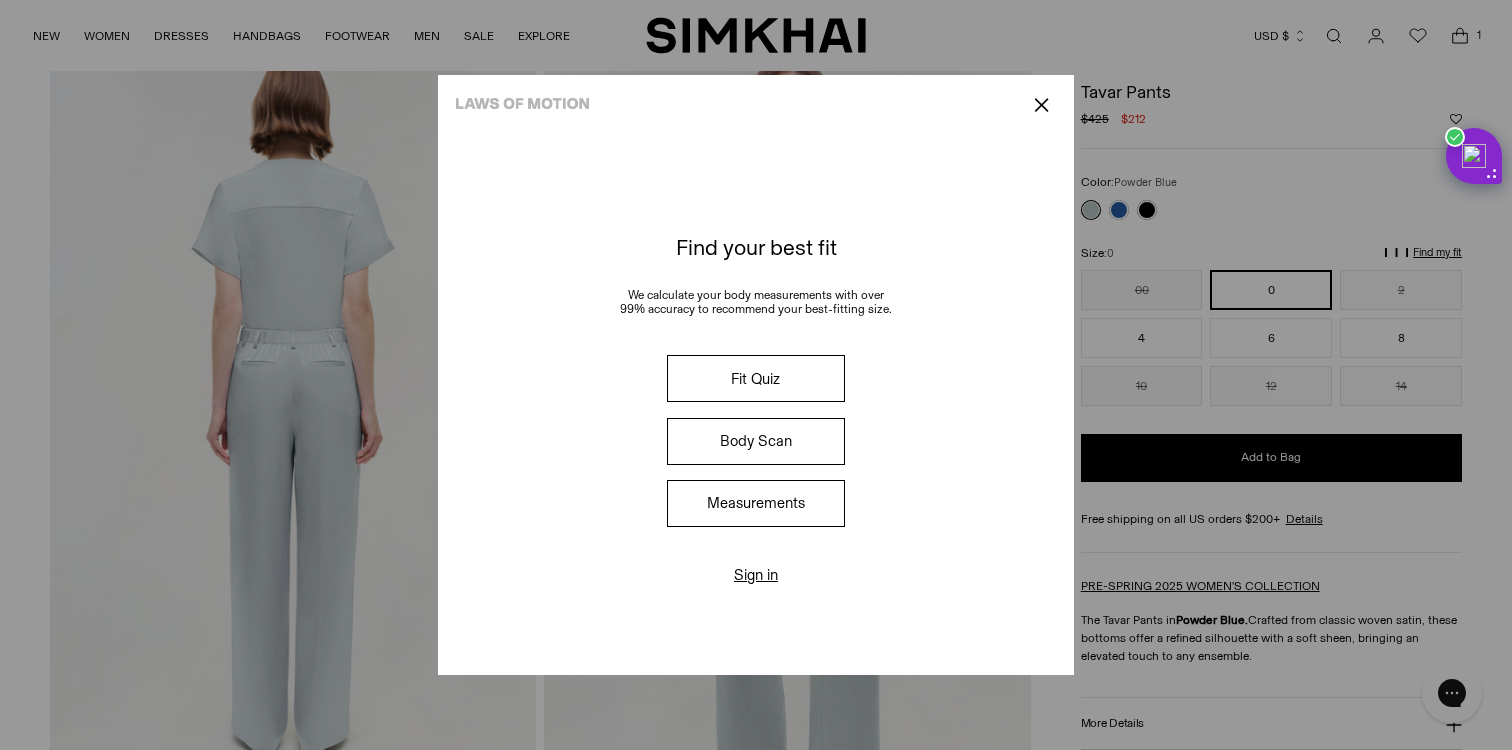 click on "✕" at bounding box center (1041, 105) 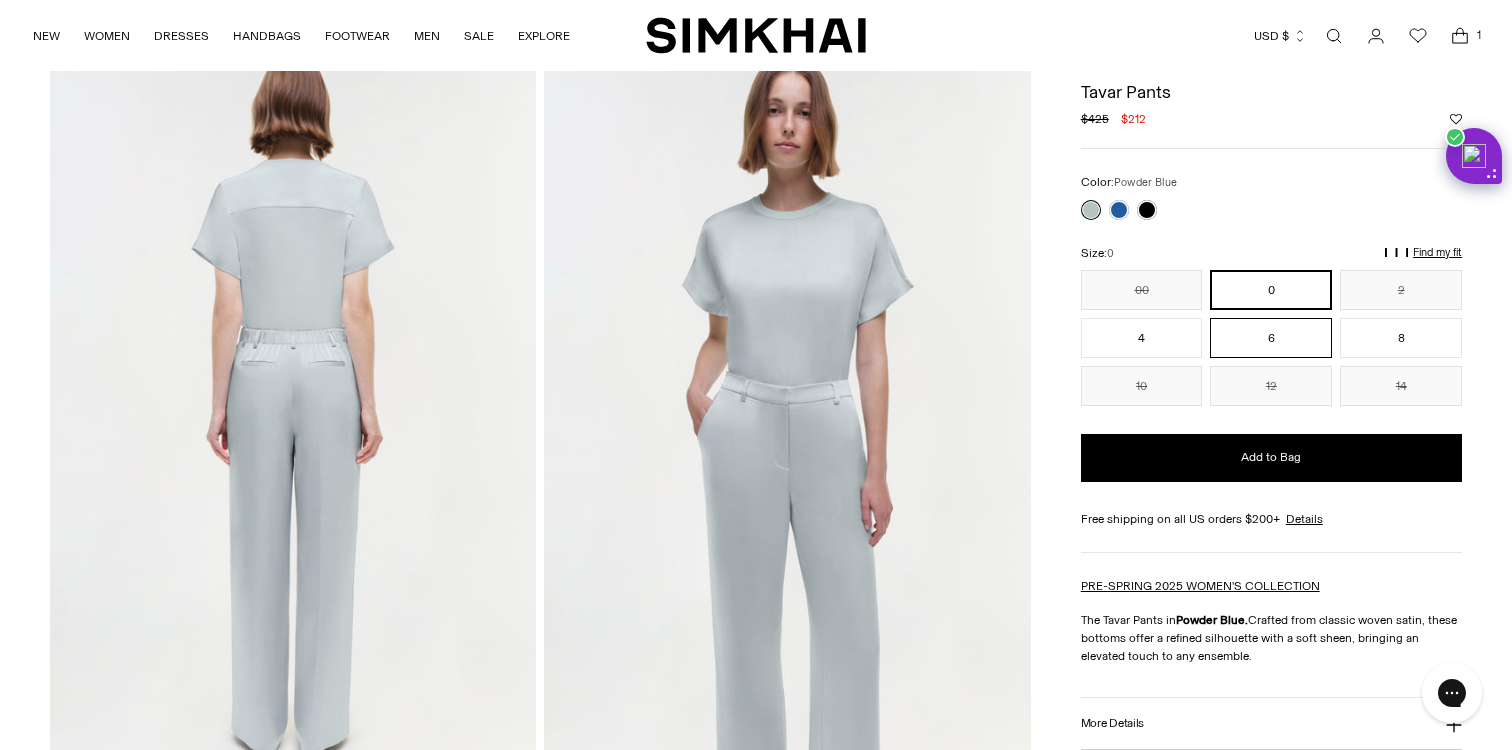 click on "6" at bounding box center (1271, 338) 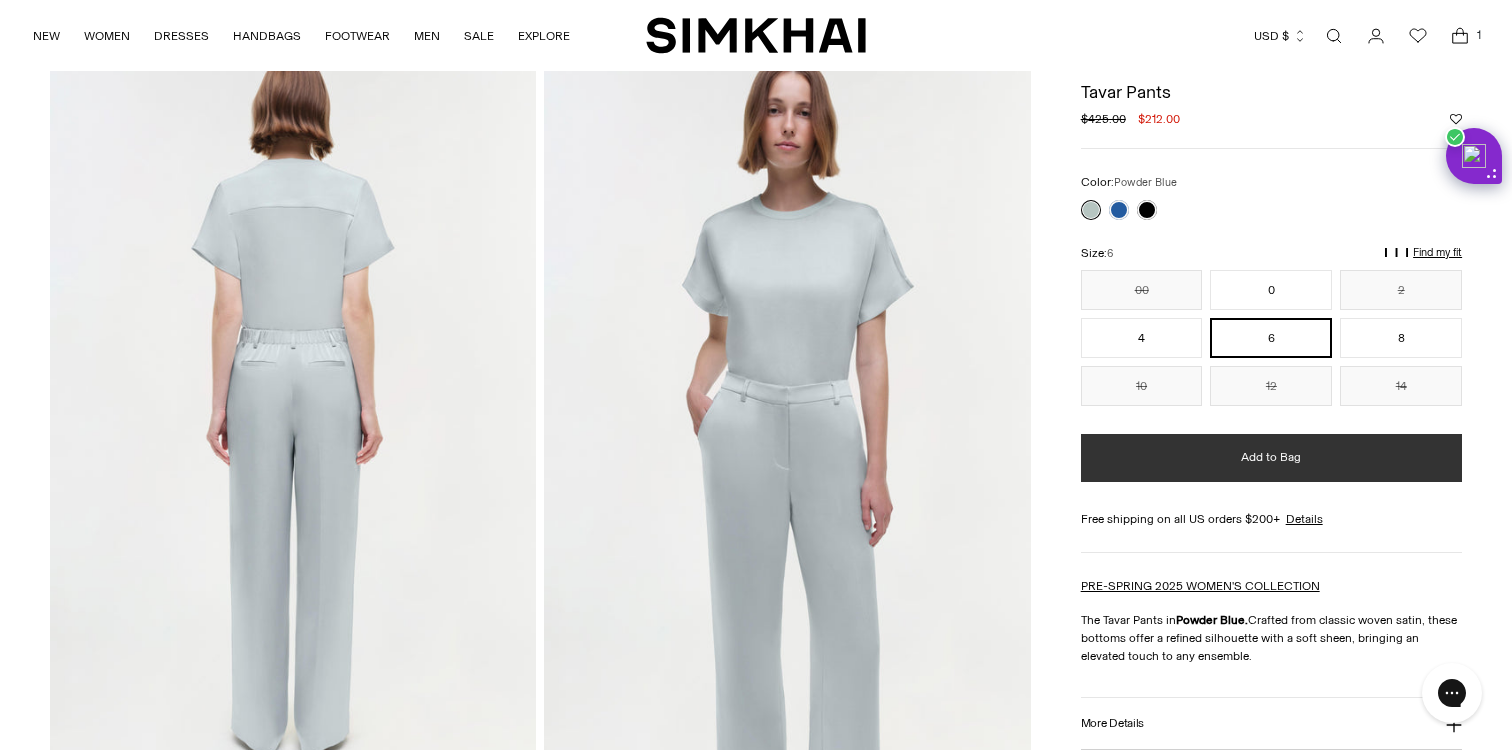 click on "Add to Bag" at bounding box center (1271, 457) 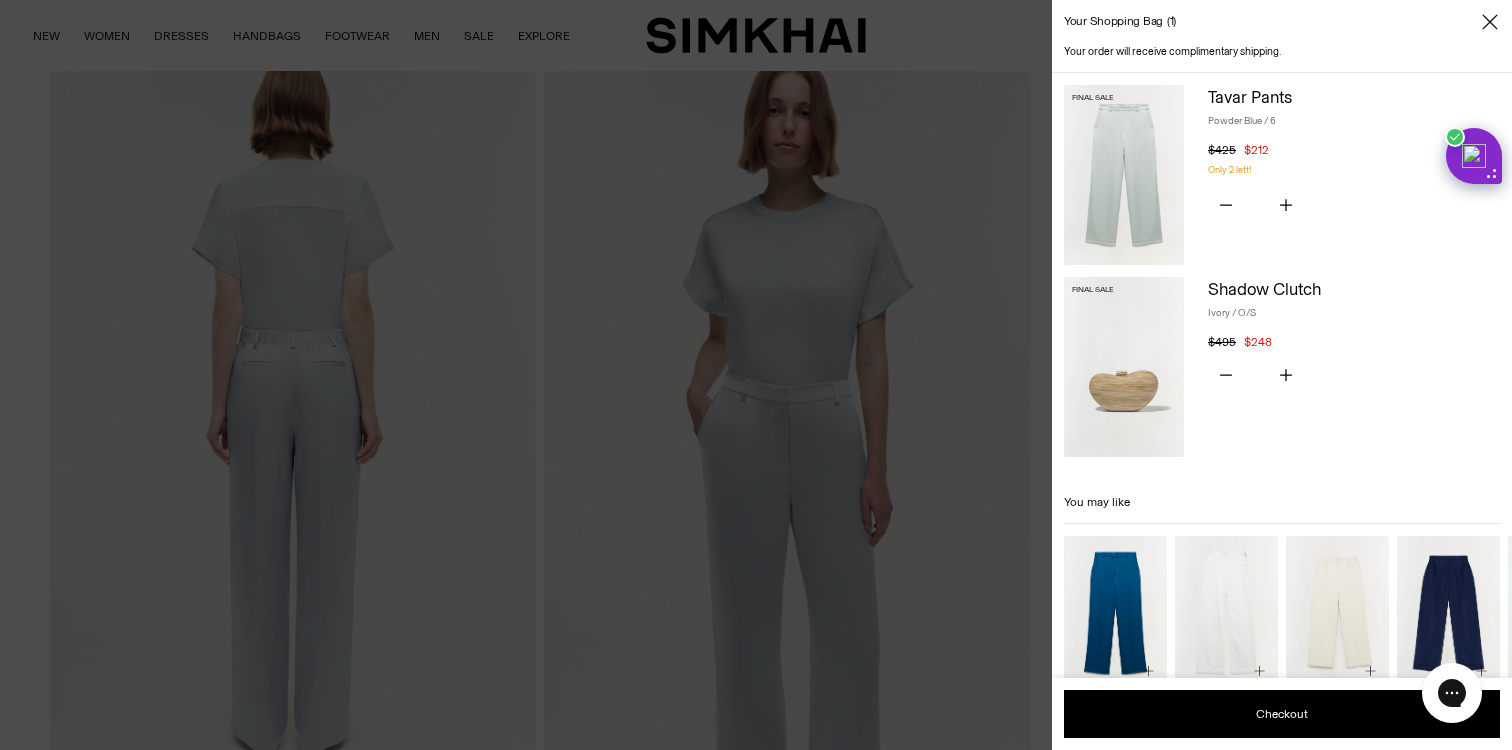 click at bounding box center [756, 375] 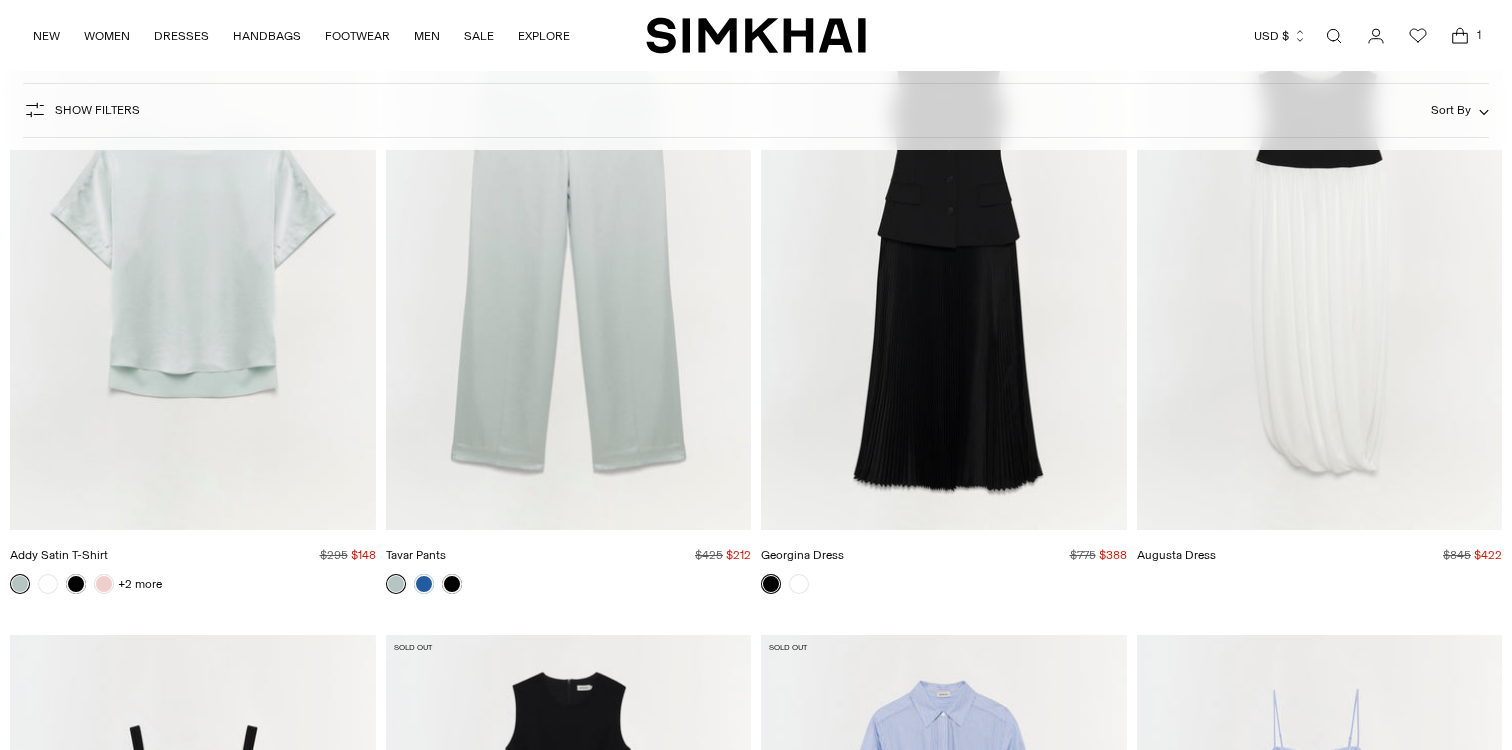 scroll, scrollTop: 6810, scrollLeft: 0, axis: vertical 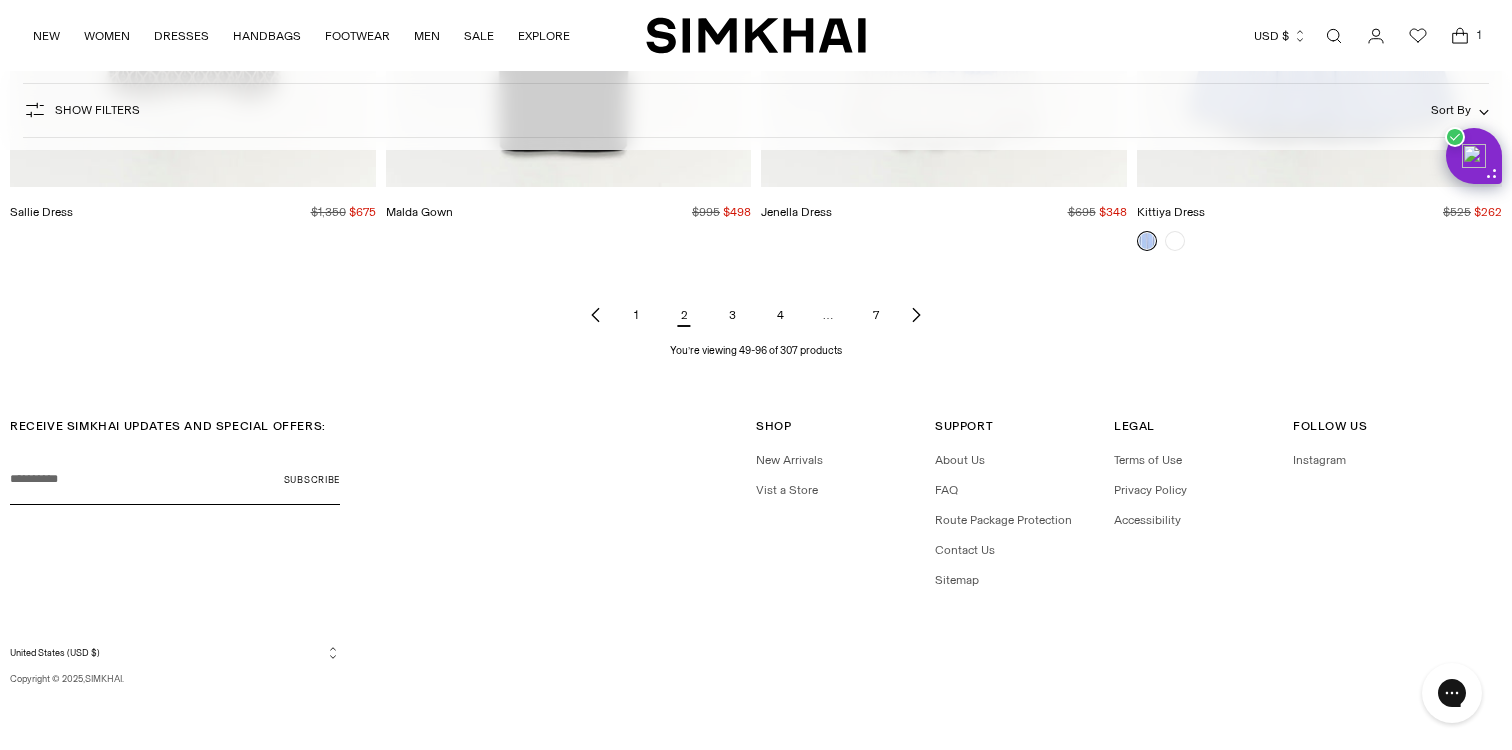 click on "3" at bounding box center (732, 315) 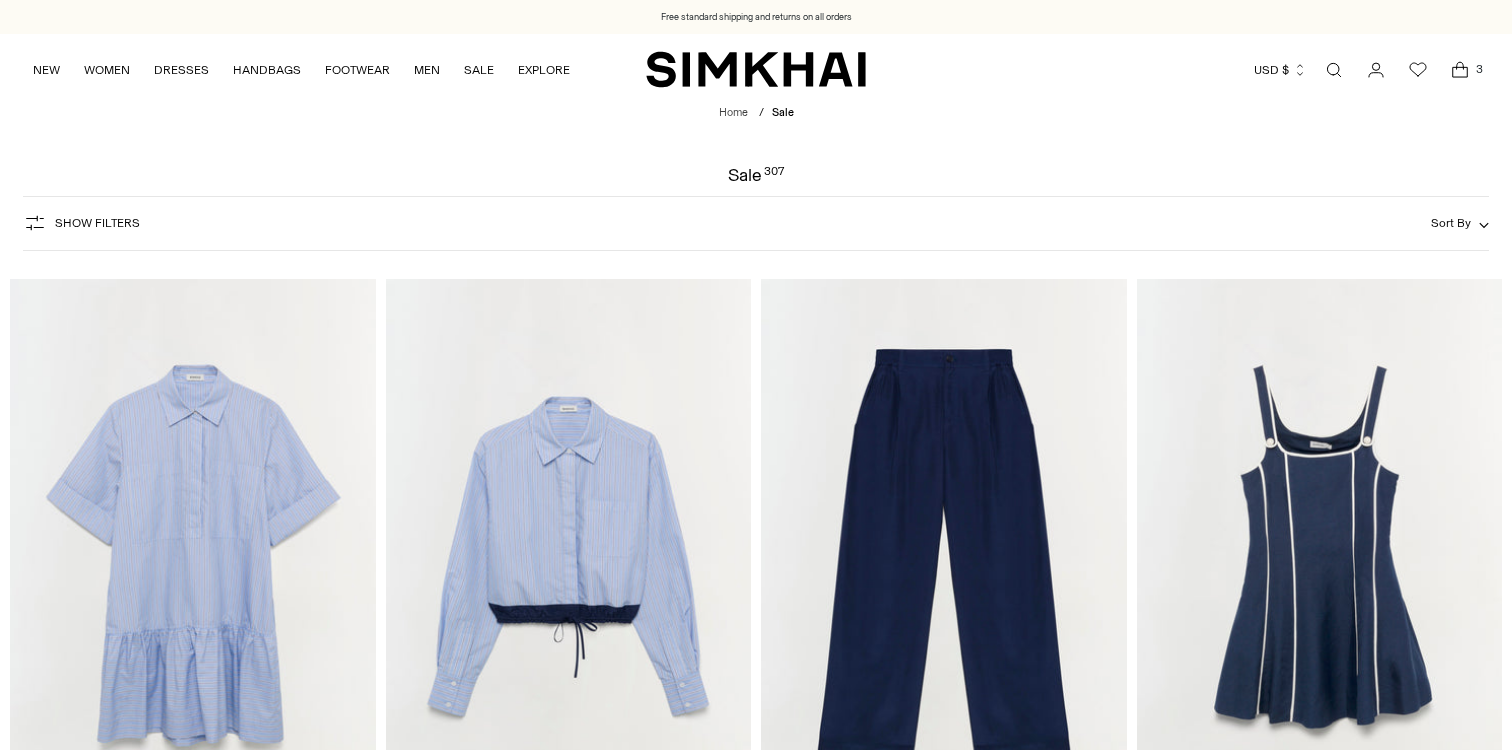 scroll, scrollTop: 0, scrollLeft: 0, axis: both 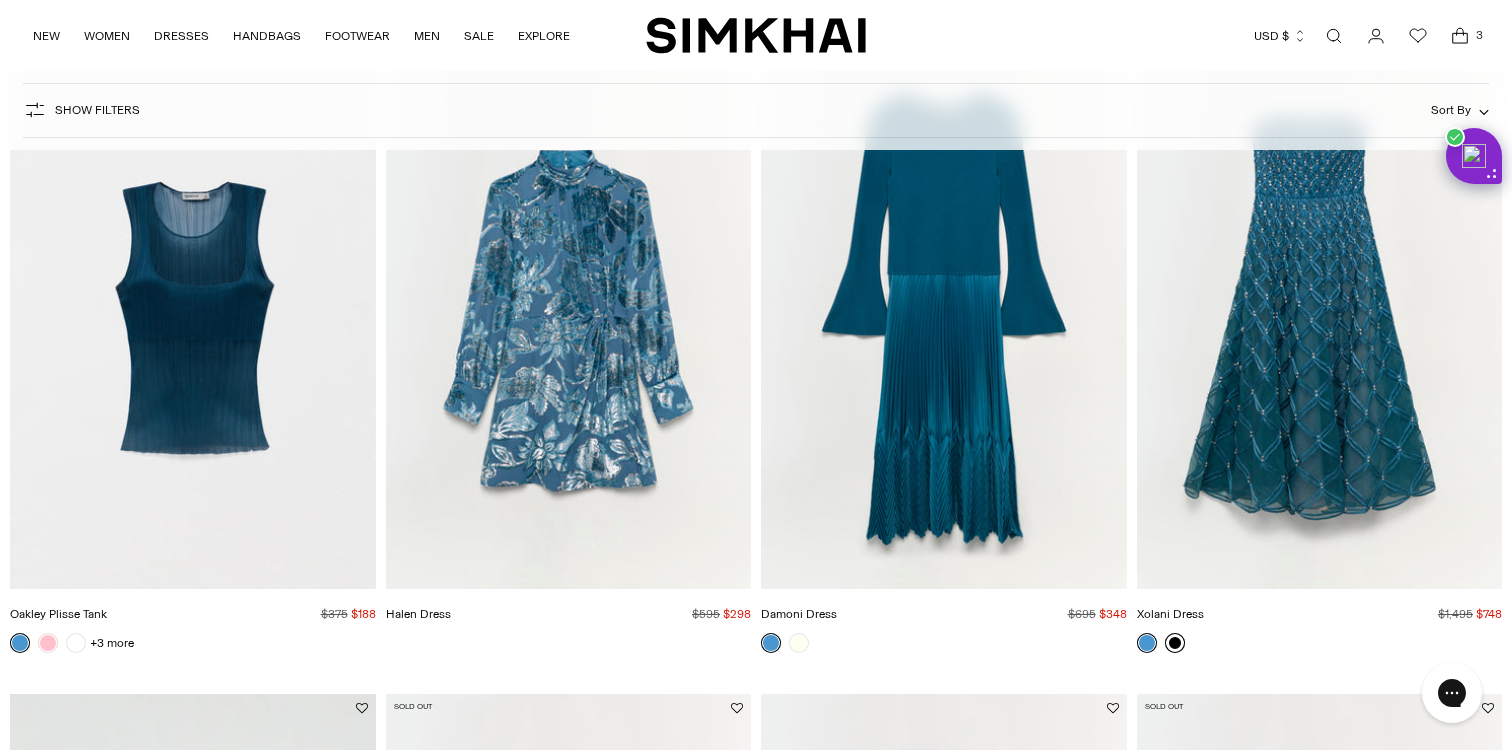 click at bounding box center (1175, 643) 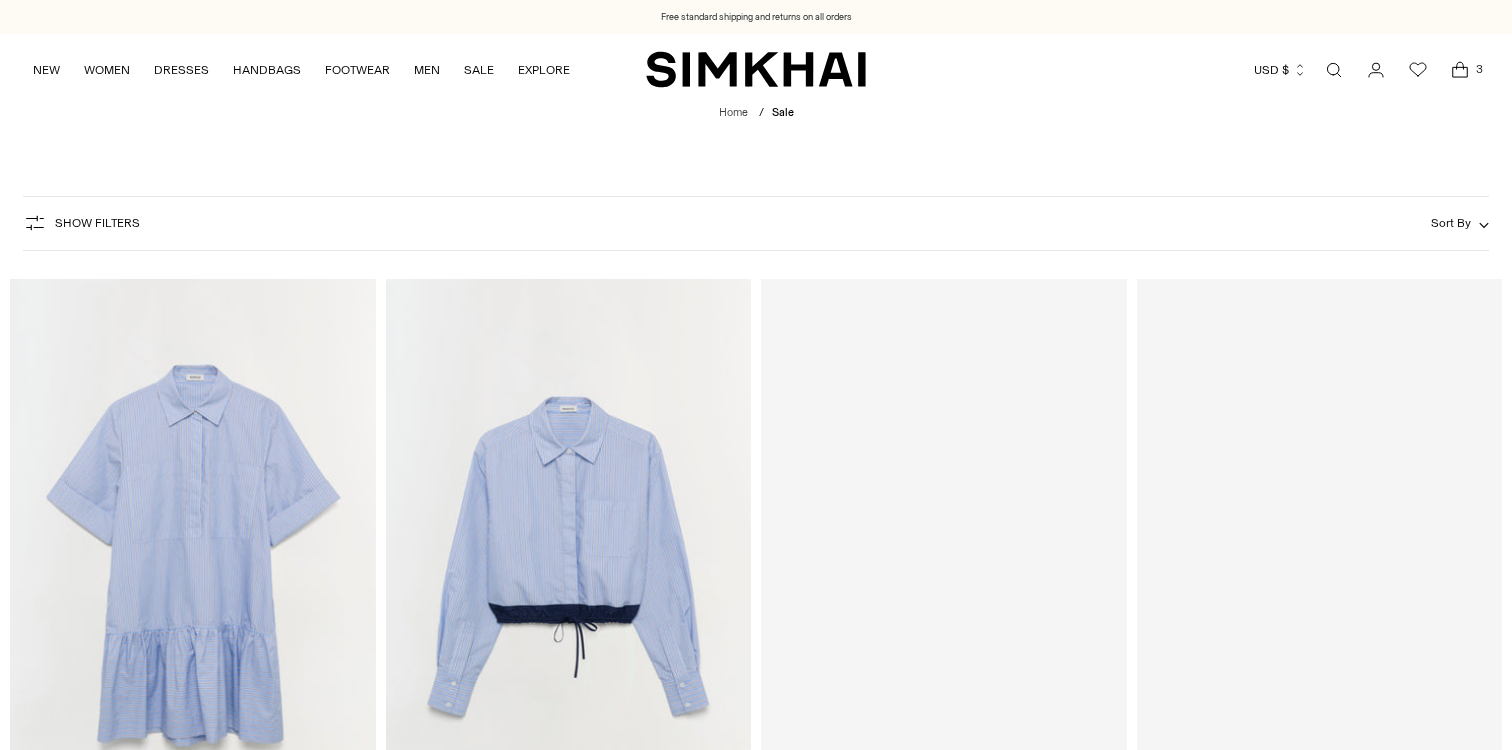scroll, scrollTop: 3424, scrollLeft: 0, axis: vertical 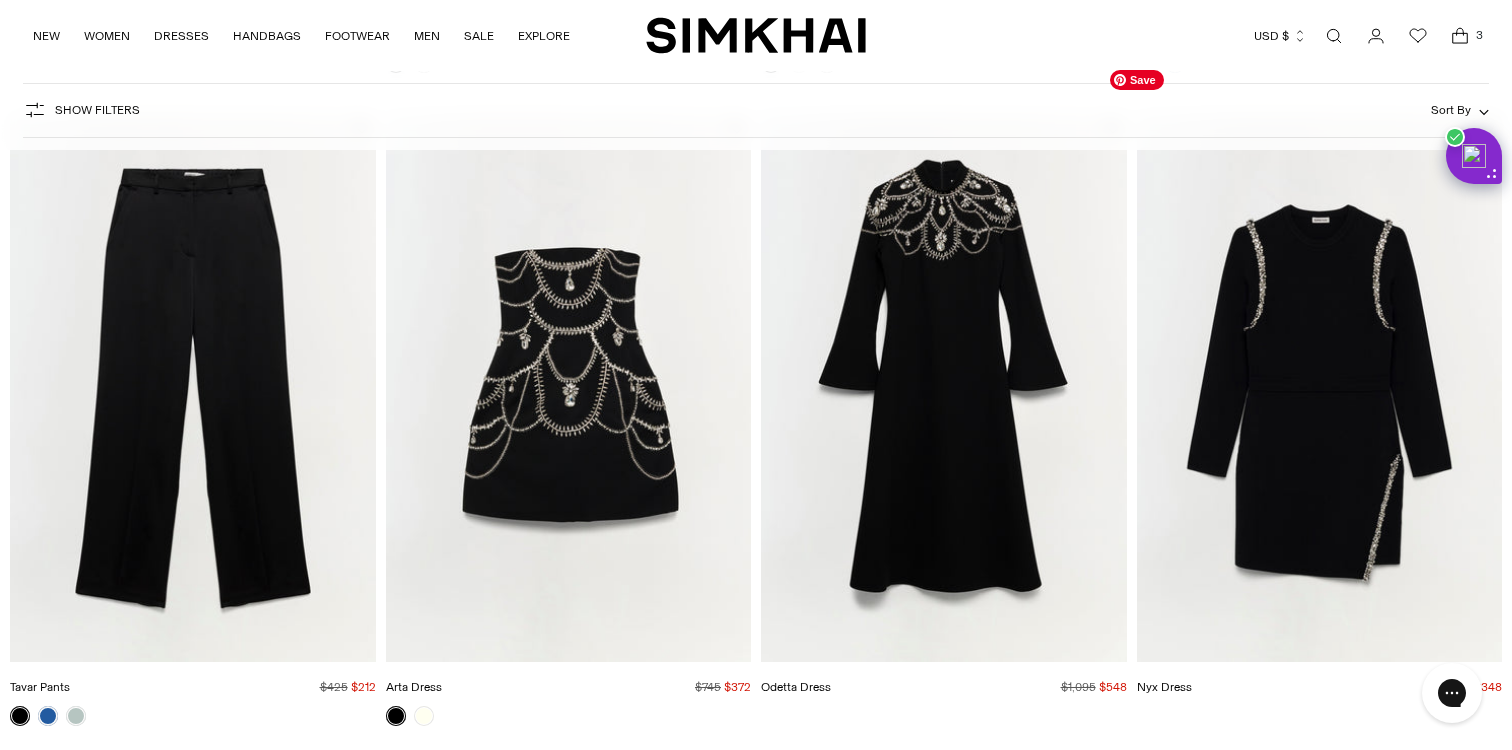 click at bounding box center (0, 0) 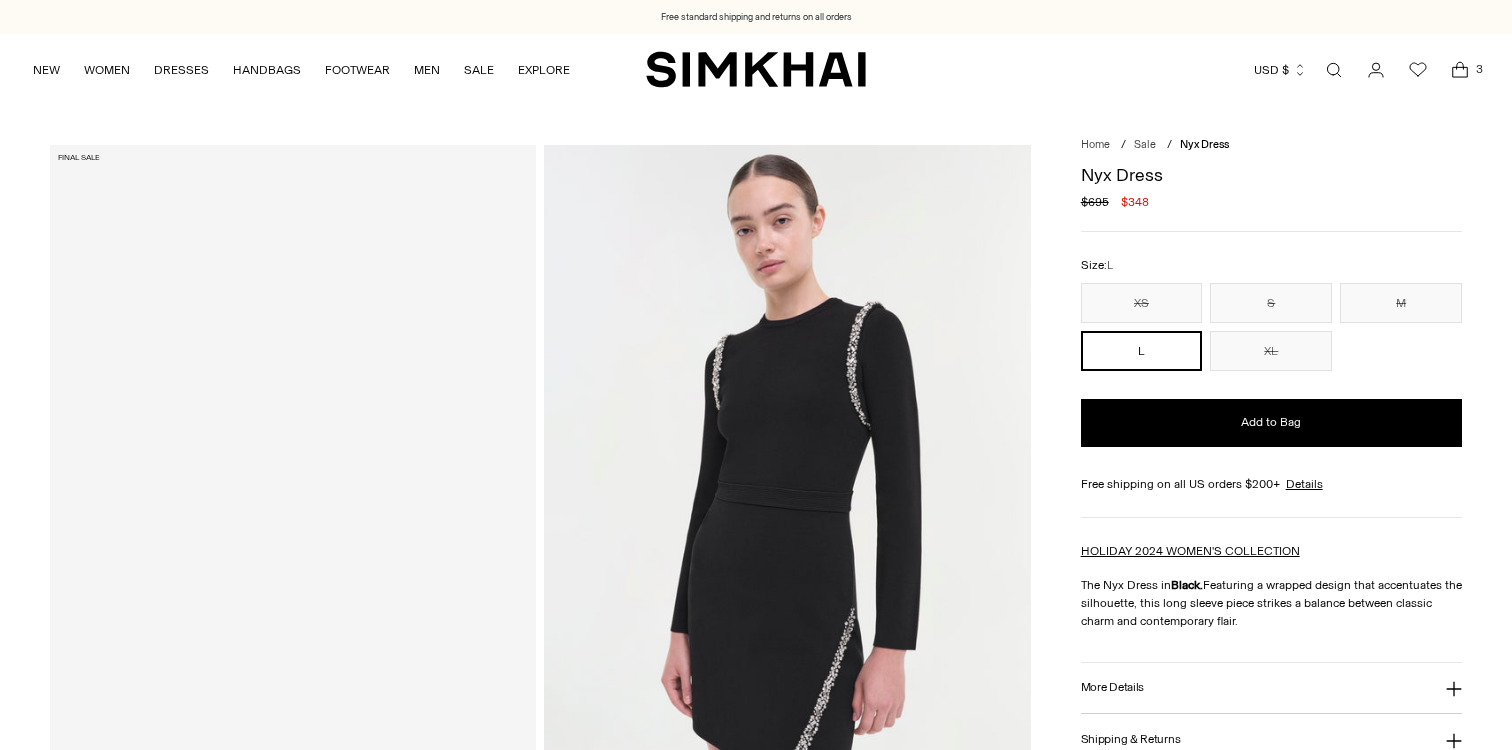scroll, scrollTop: 0, scrollLeft: 0, axis: both 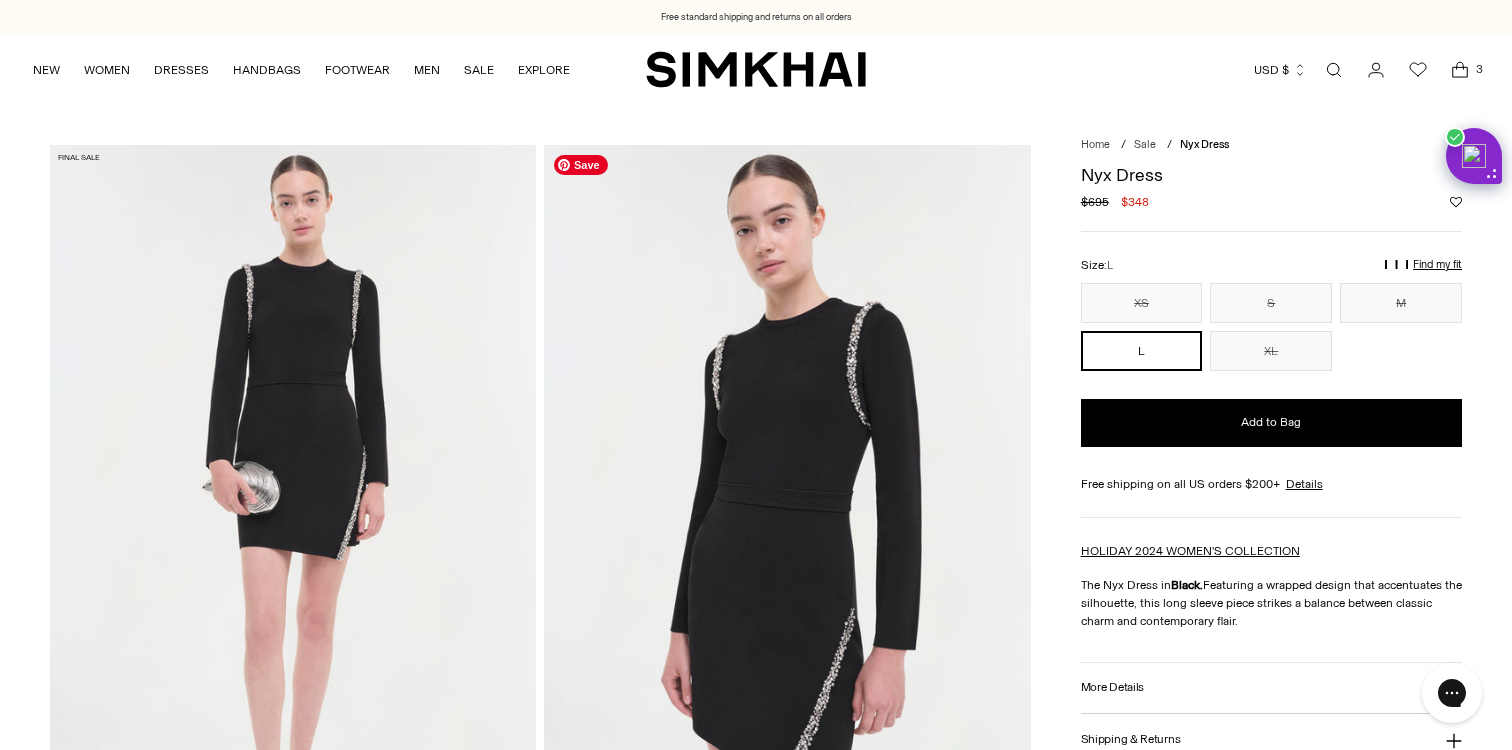 click at bounding box center [787, 510] 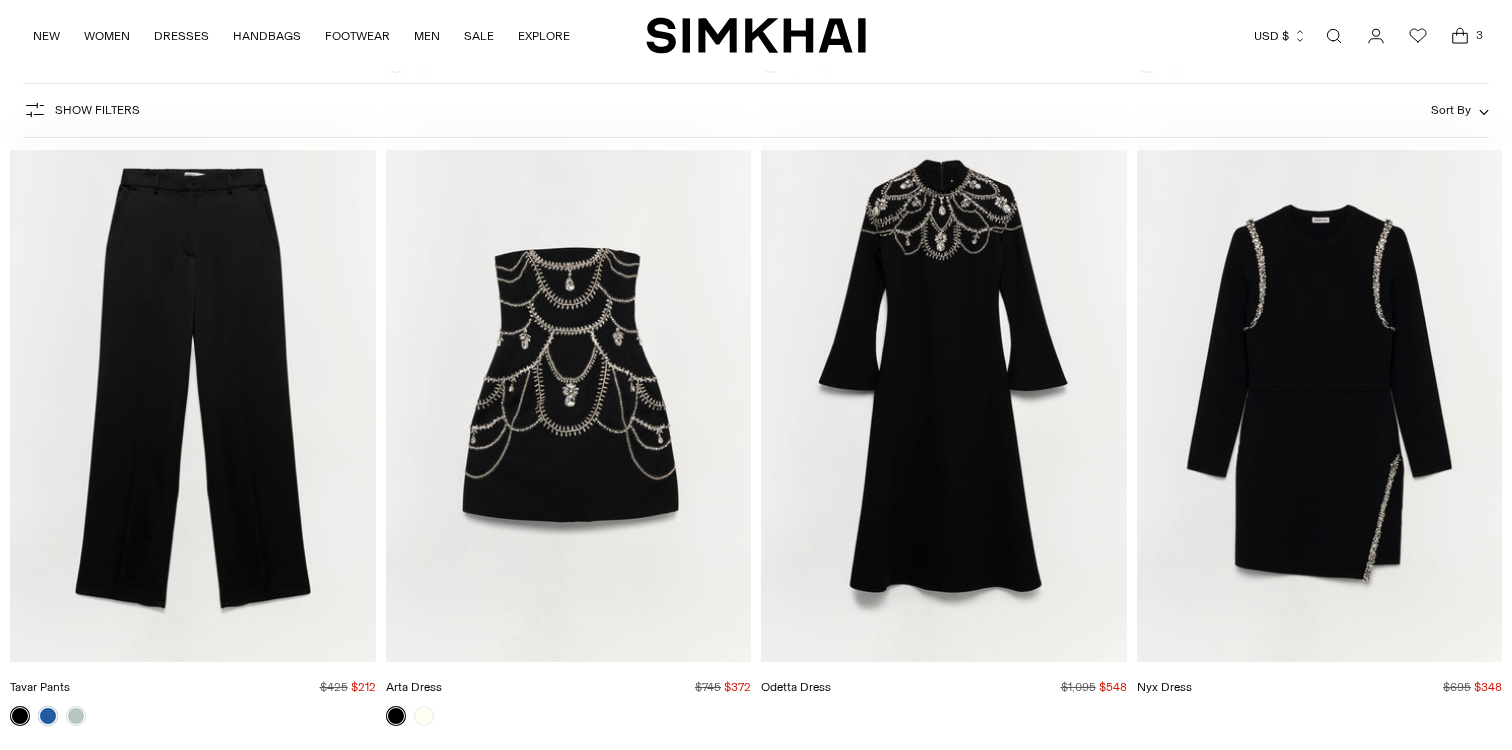 scroll, scrollTop: 4658, scrollLeft: 0, axis: vertical 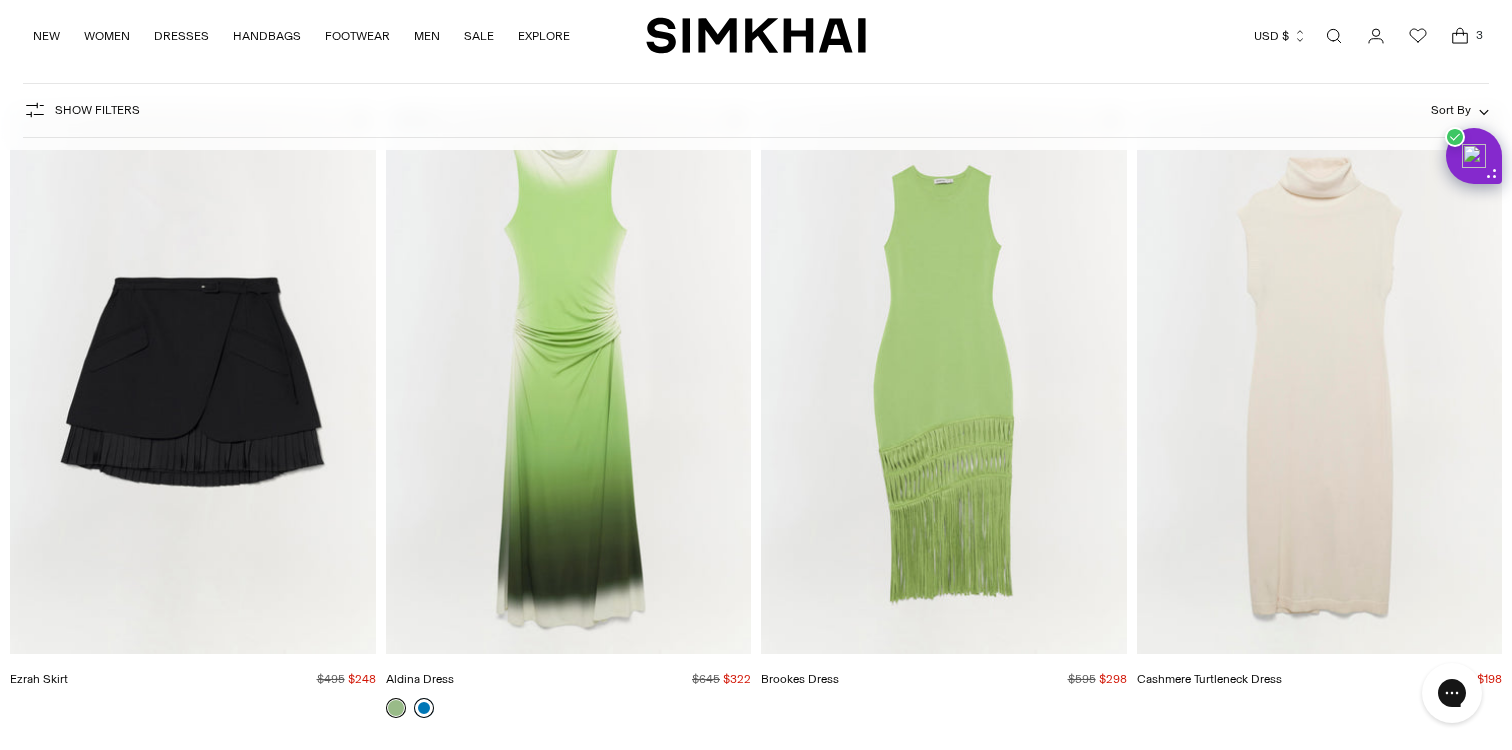 click at bounding box center [424, 708] 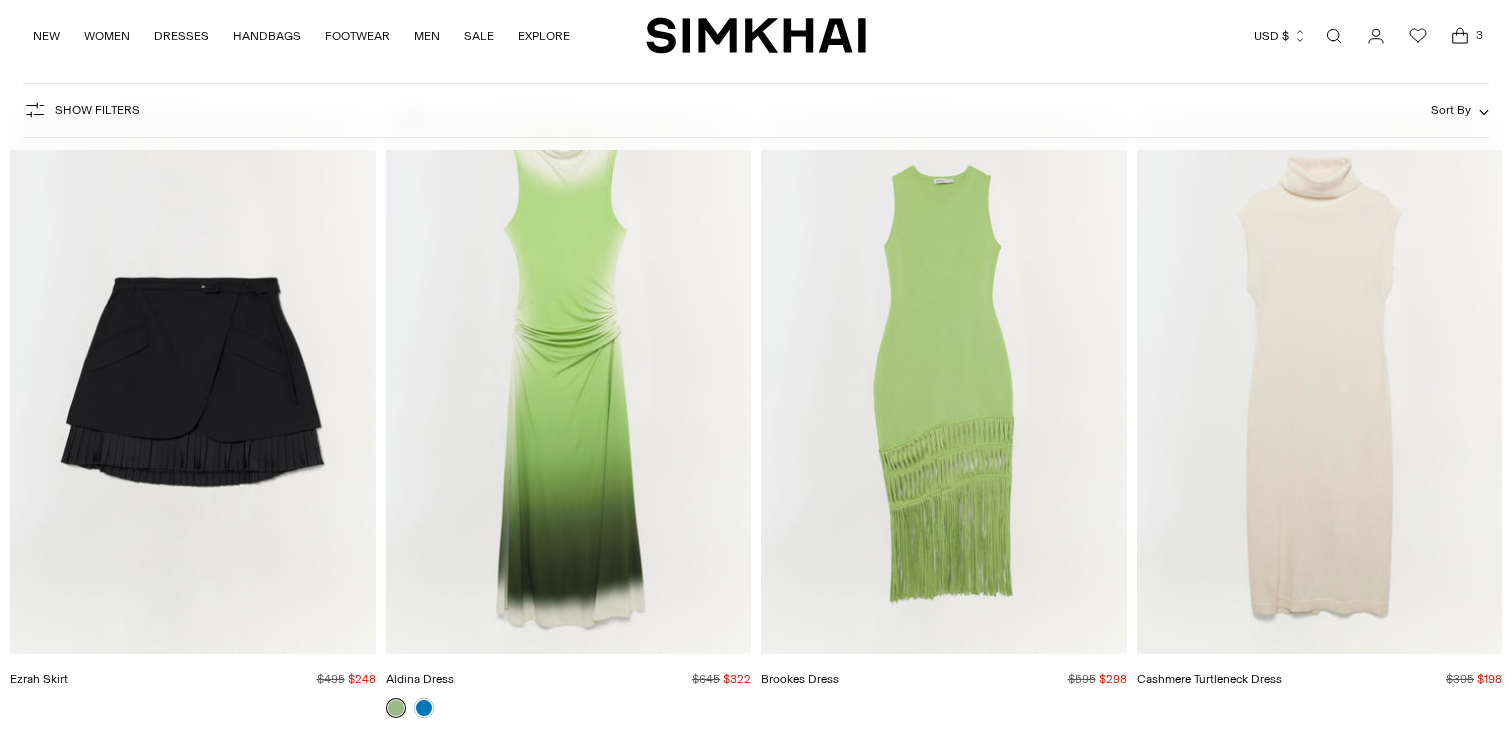 scroll, scrollTop: 5972, scrollLeft: 0, axis: vertical 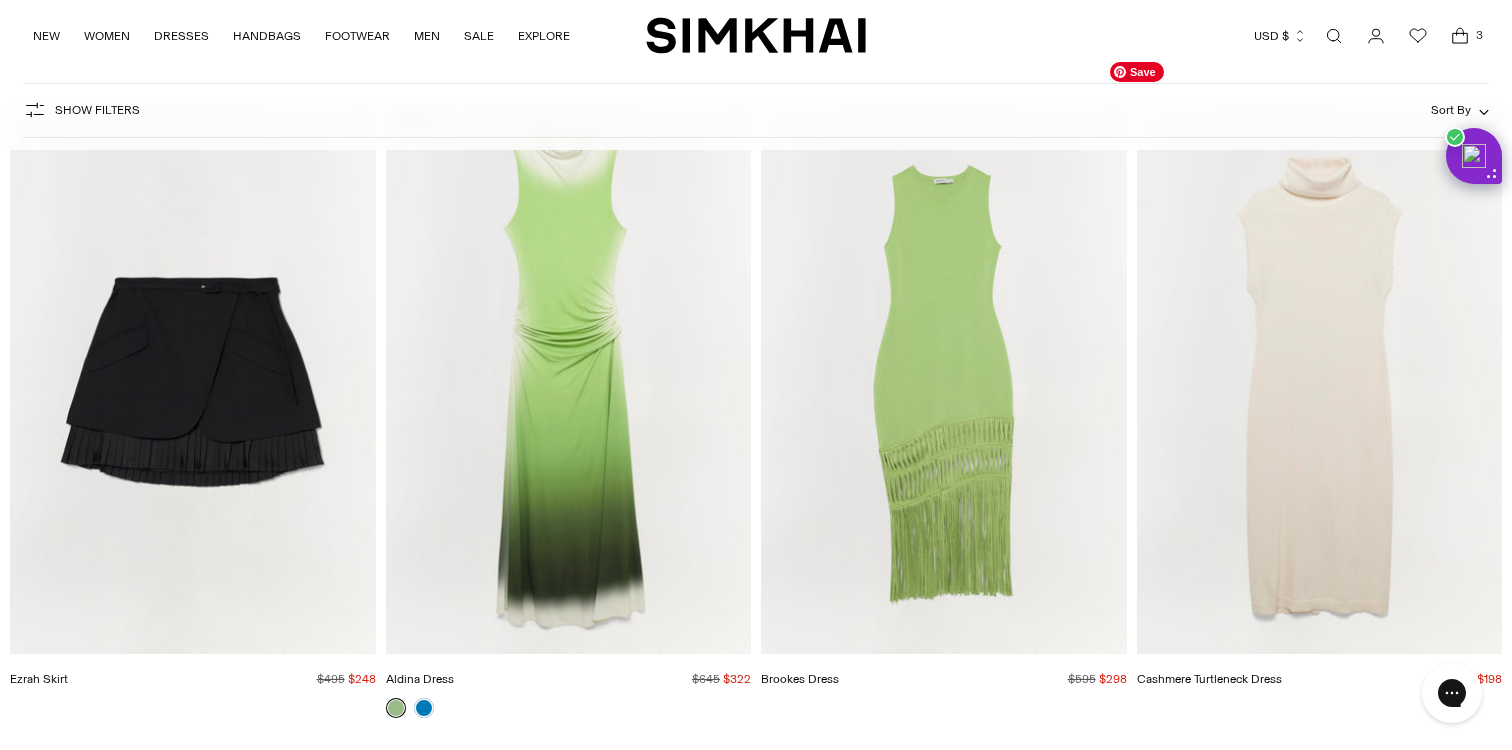 click at bounding box center (0, 0) 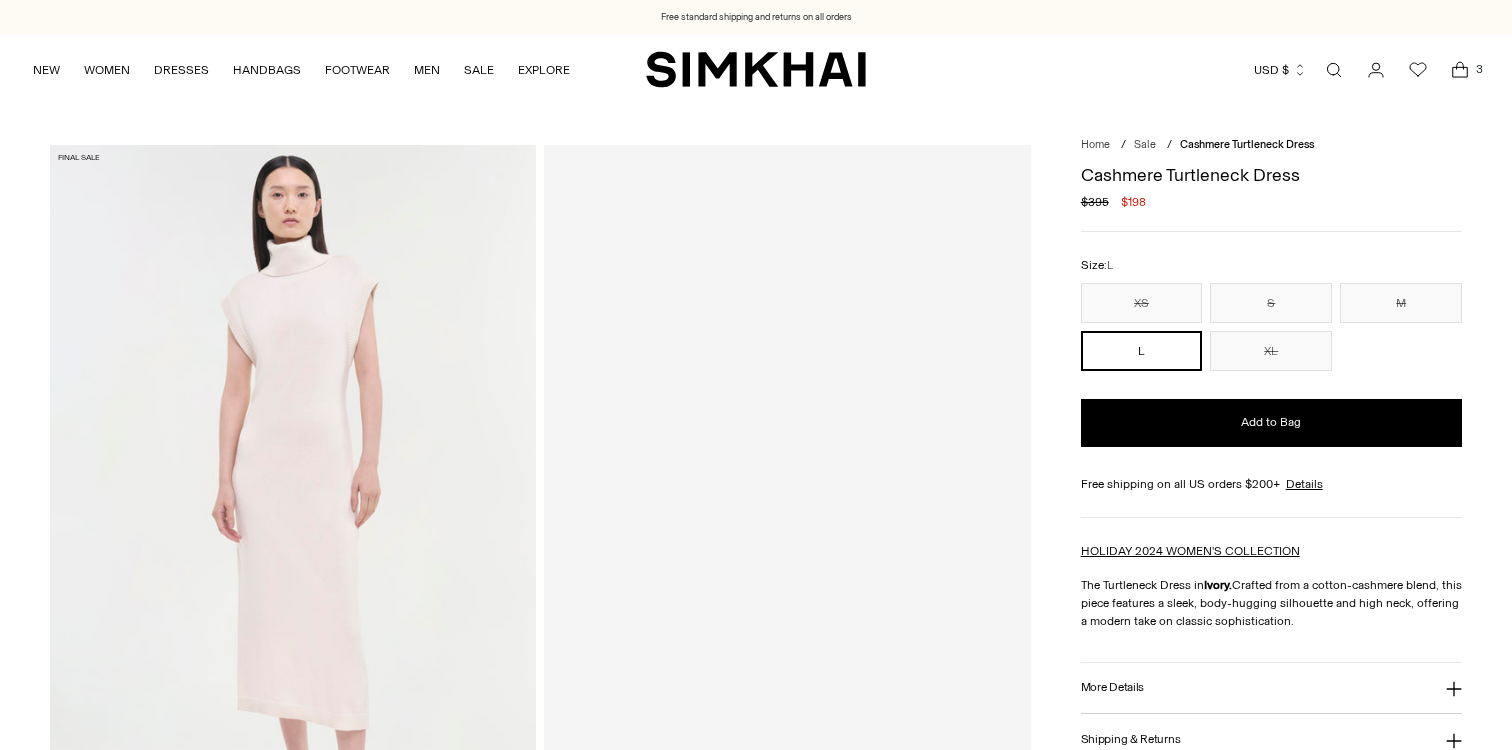 scroll, scrollTop: 0, scrollLeft: 0, axis: both 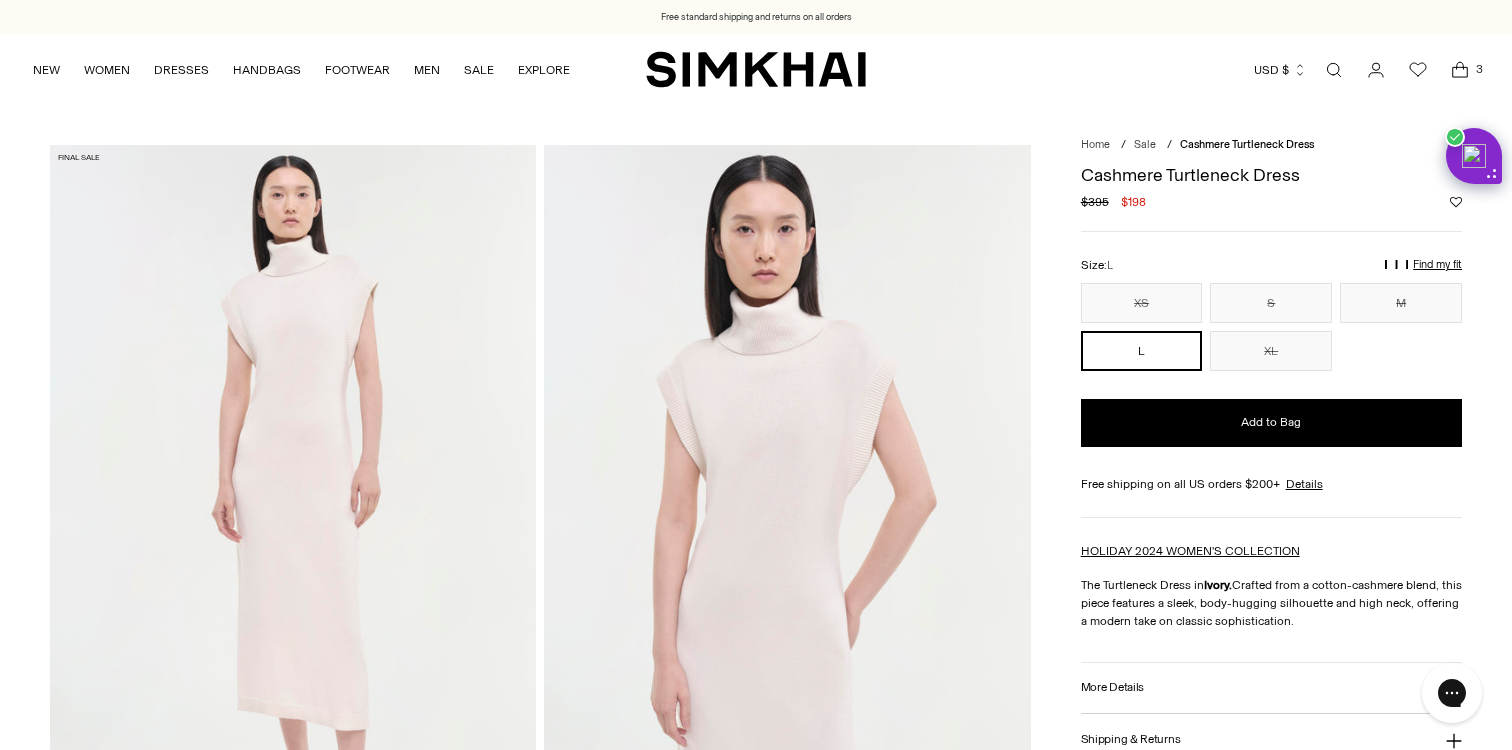 click at bounding box center (0, 4156) 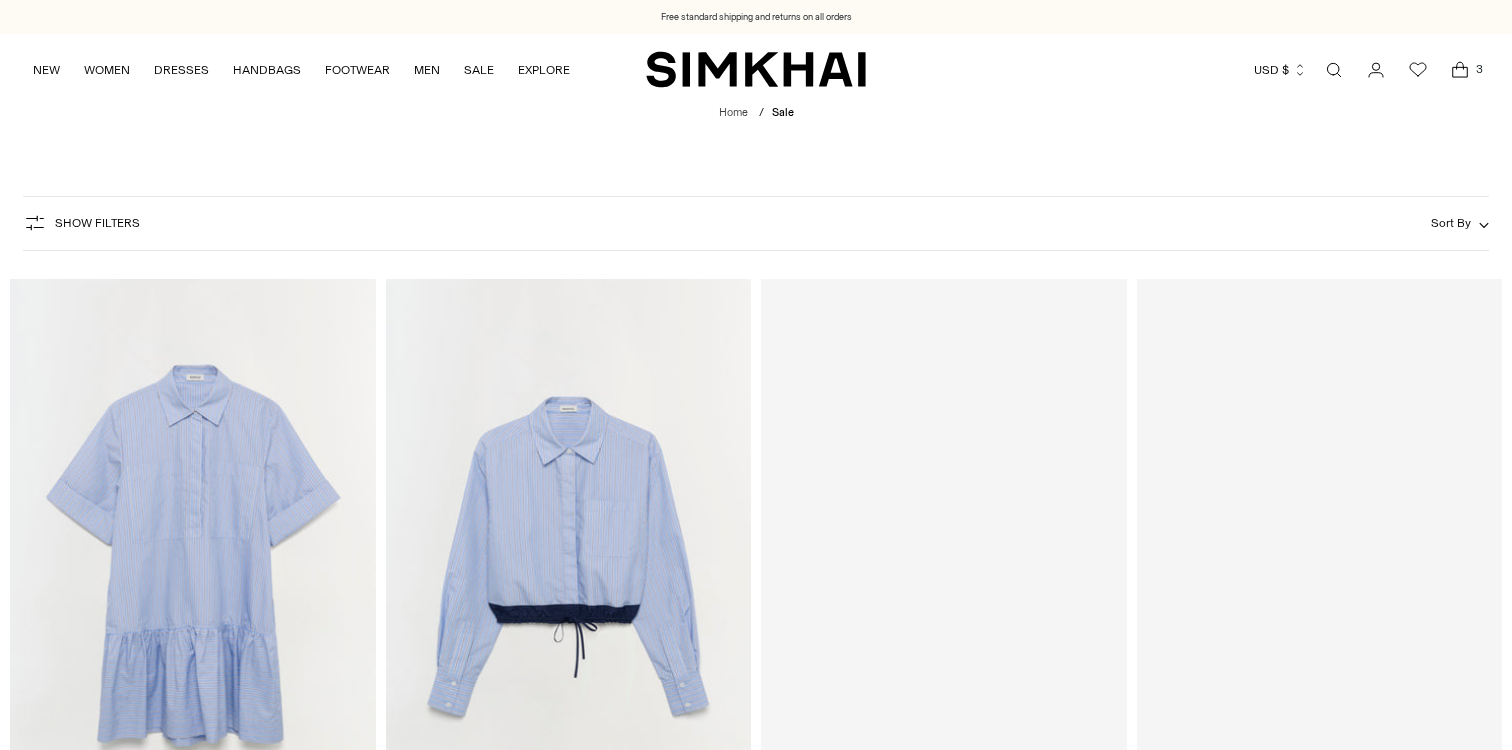 scroll, scrollTop: 5972, scrollLeft: 0, axis: vertical 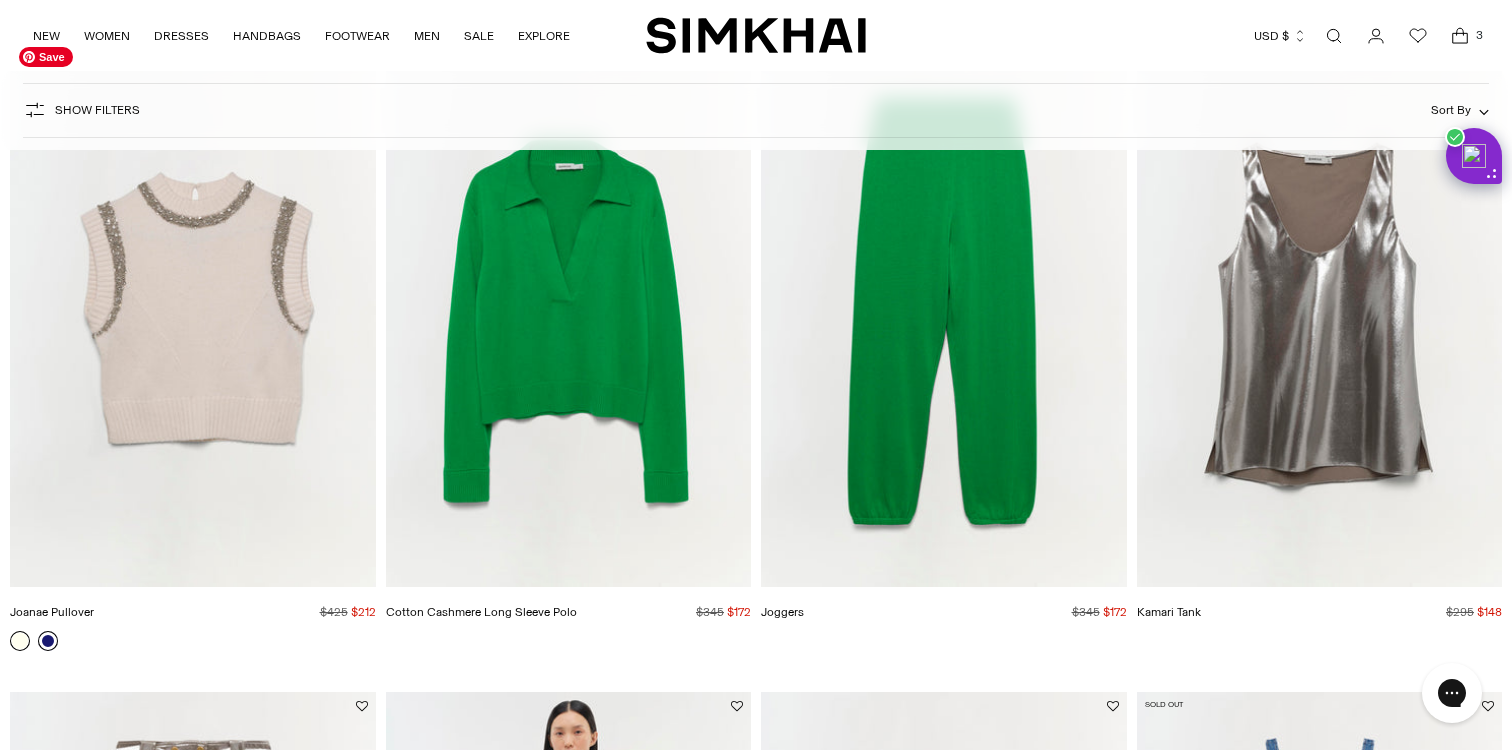 click at bounding box center [0, 0] 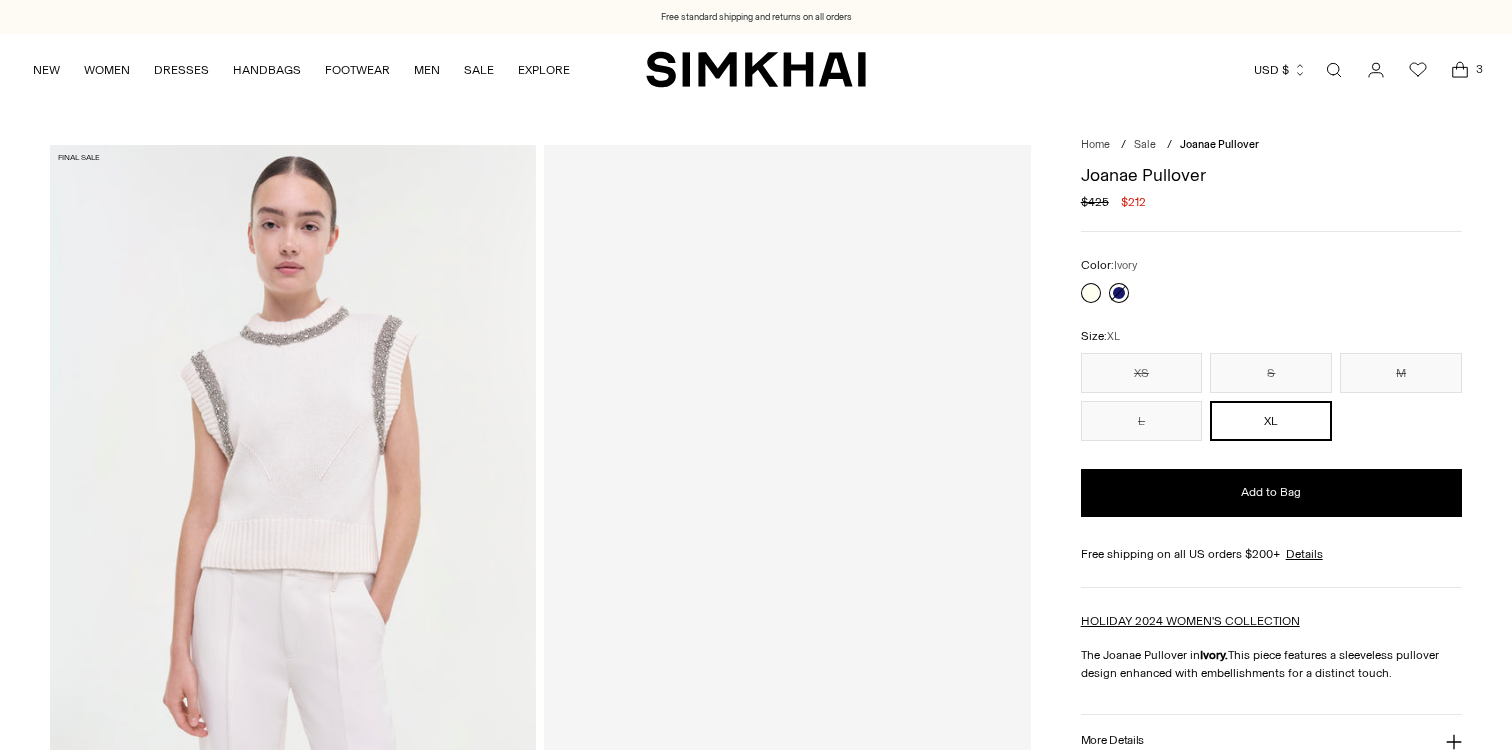 scroll, scrollTop: 0, scrollLeft: 0, axis: both 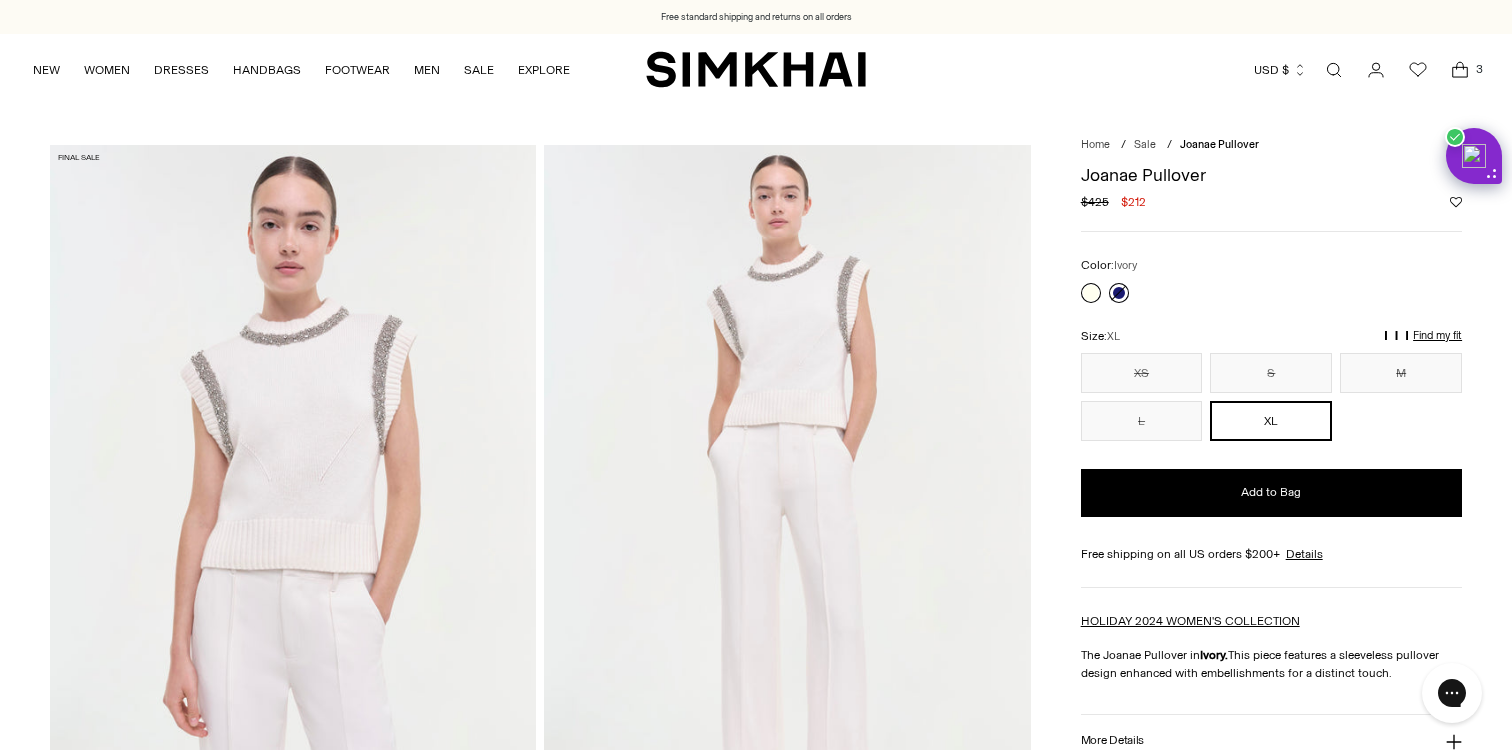 click at bounding box center (0, 4156) 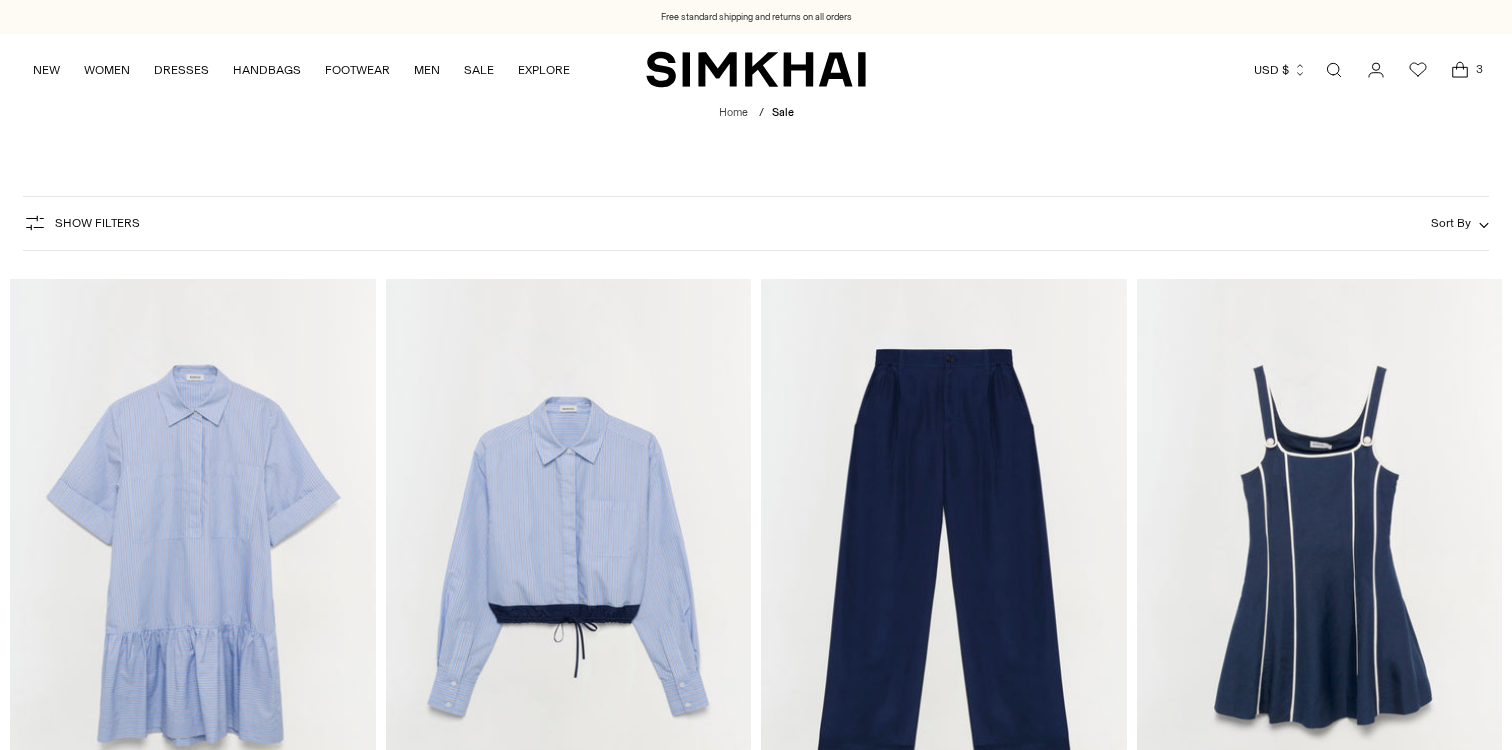 scroll, scrollTop: 6693, scrollLeft: 0, axis: vertical 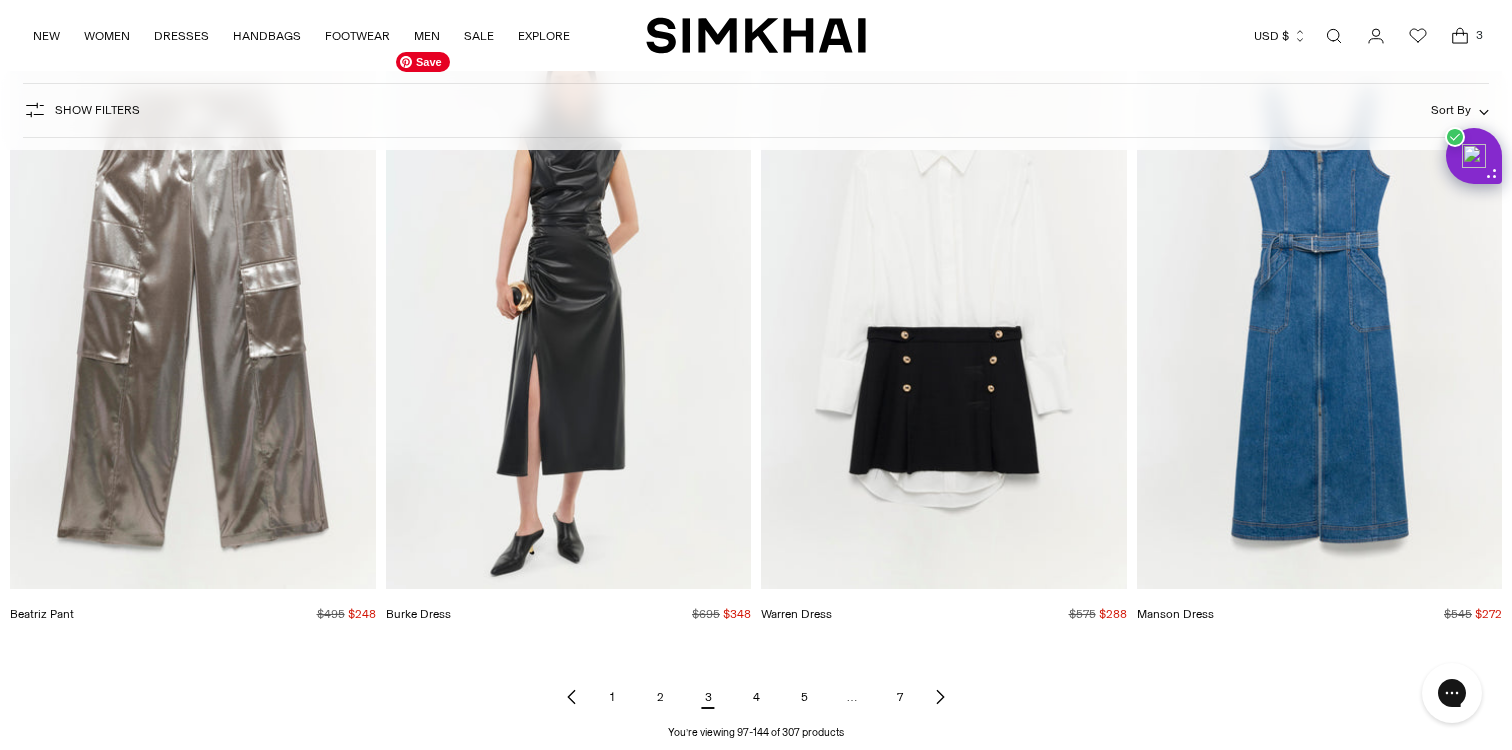click at bounding box center (0, 0) 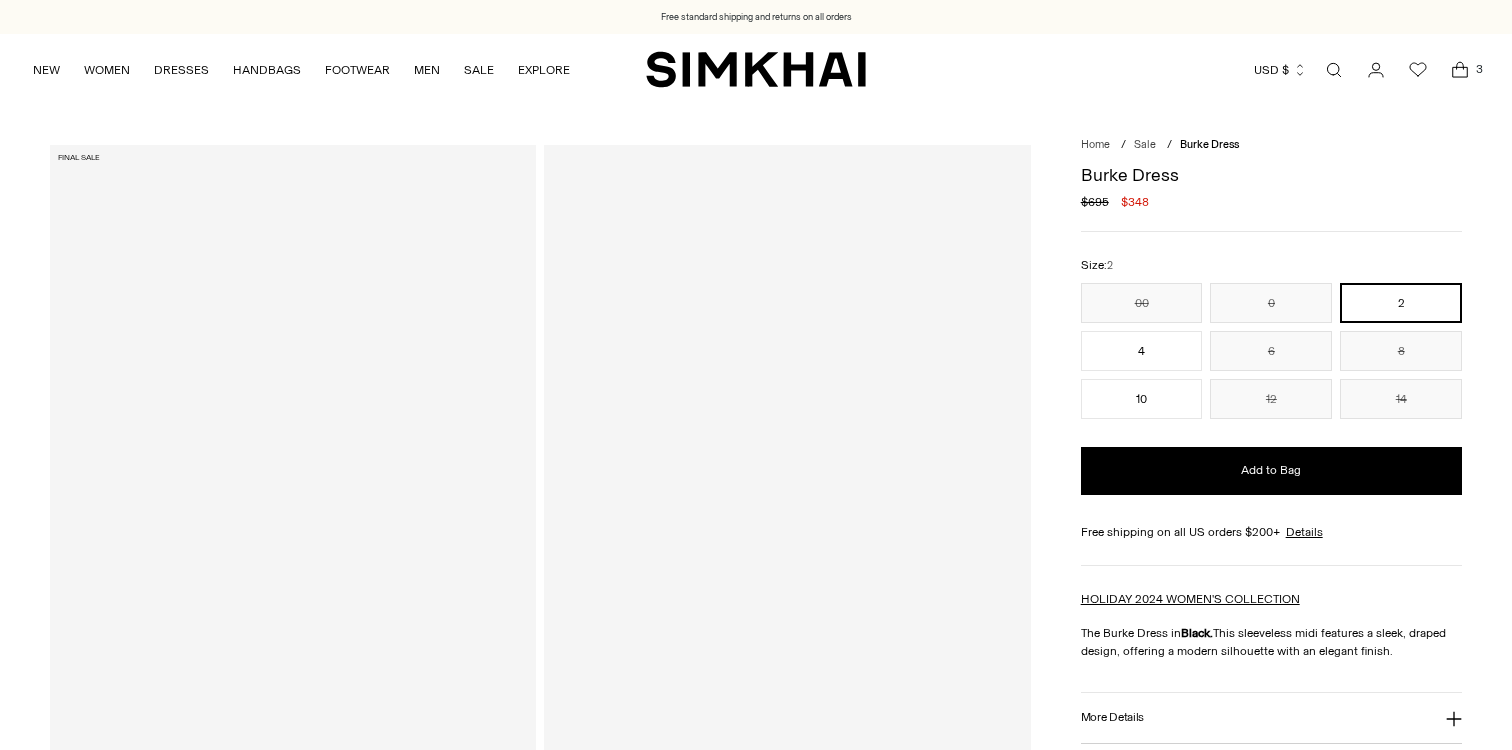 scroll, scrollTop: 0, scrollLeft: 0, axis: both 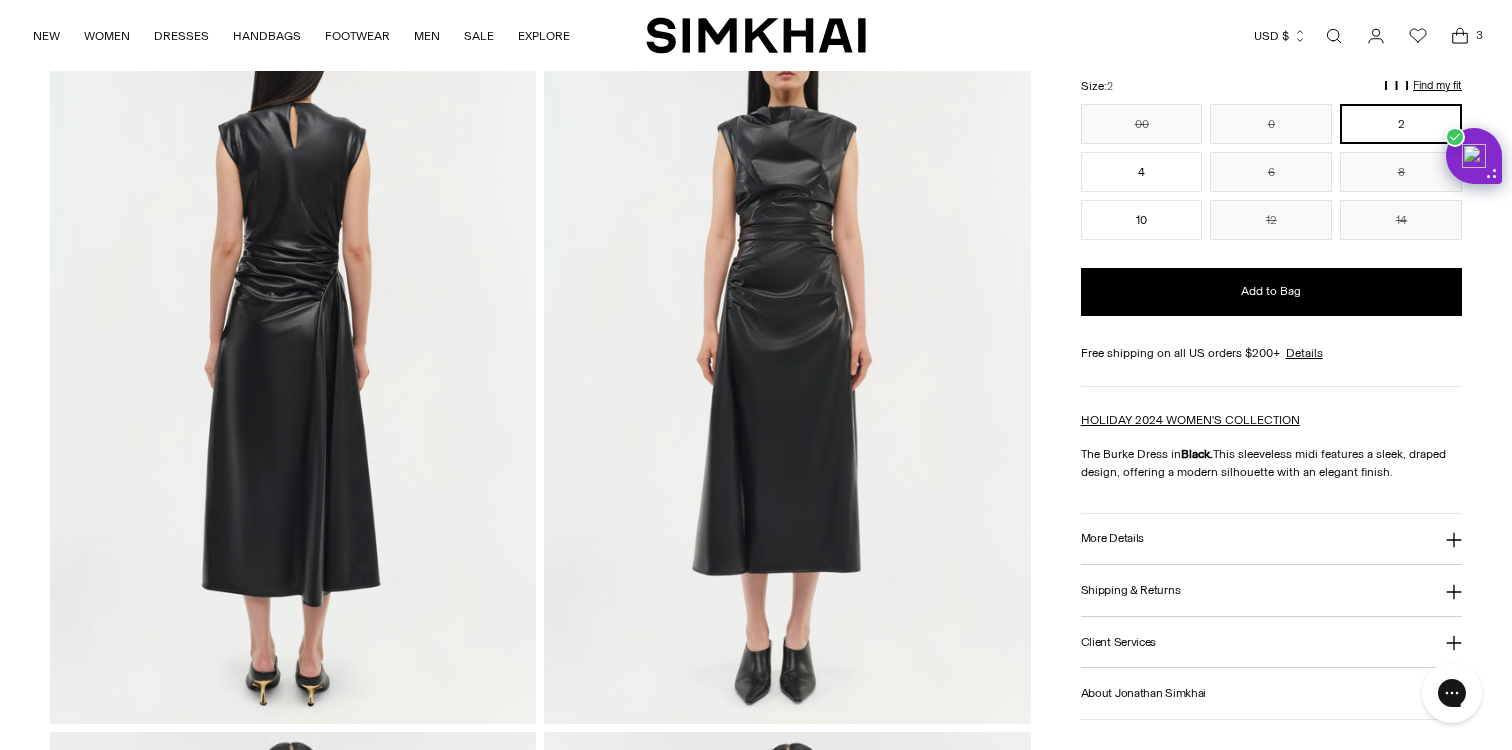 click on "More Details" at bounding box center (1271, 539) 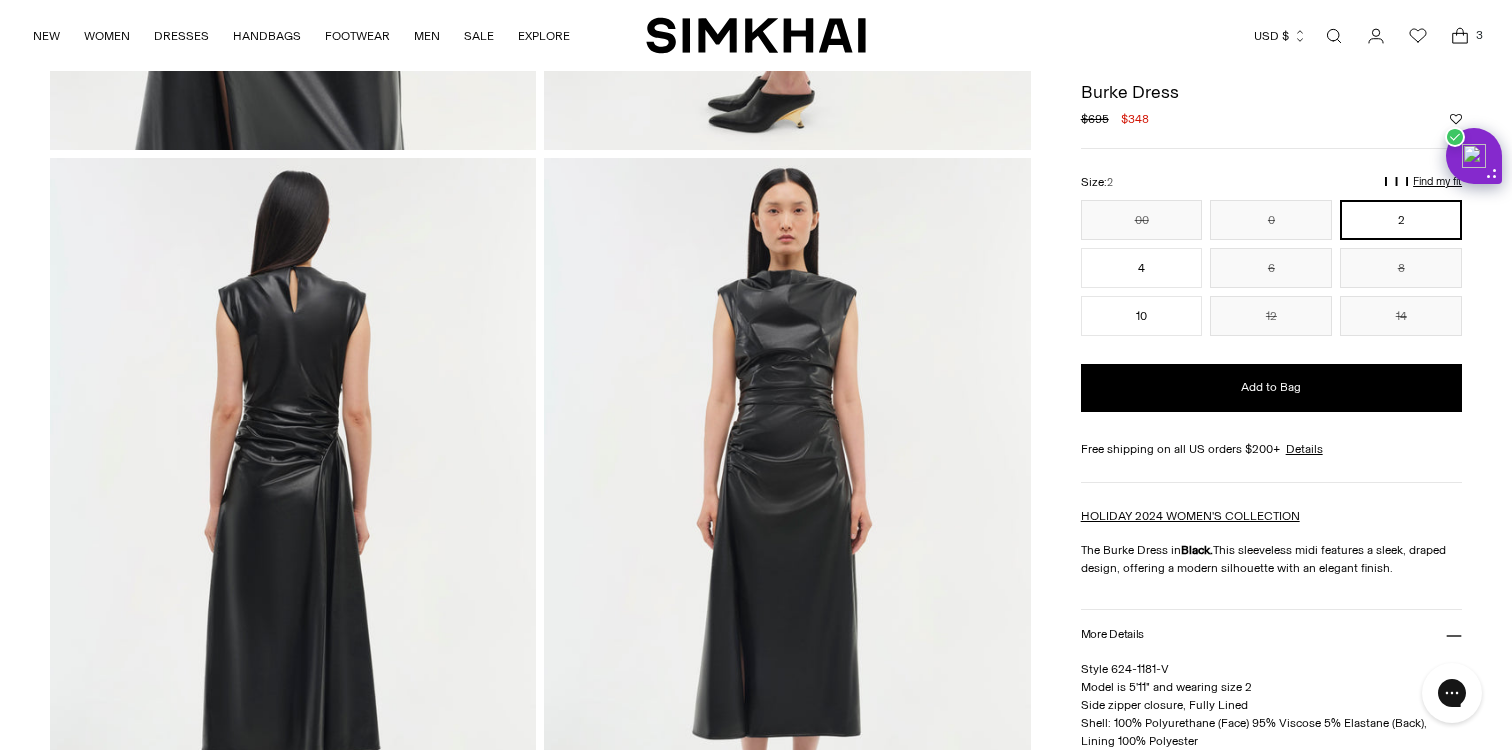 scroll, scrollTop: 715, scrollLeft: 0, axis: vertical 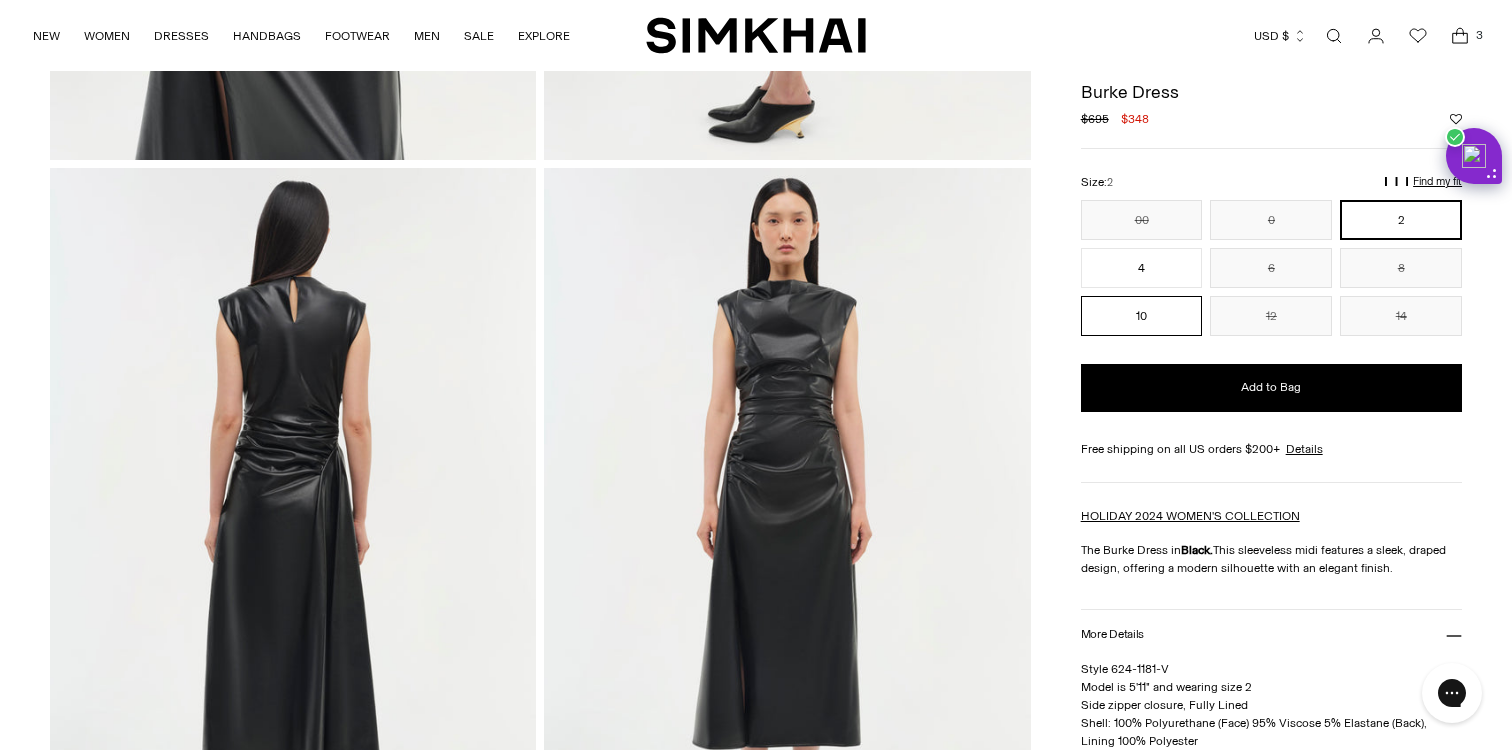 click on "10" at bounding box center [1142, 316] 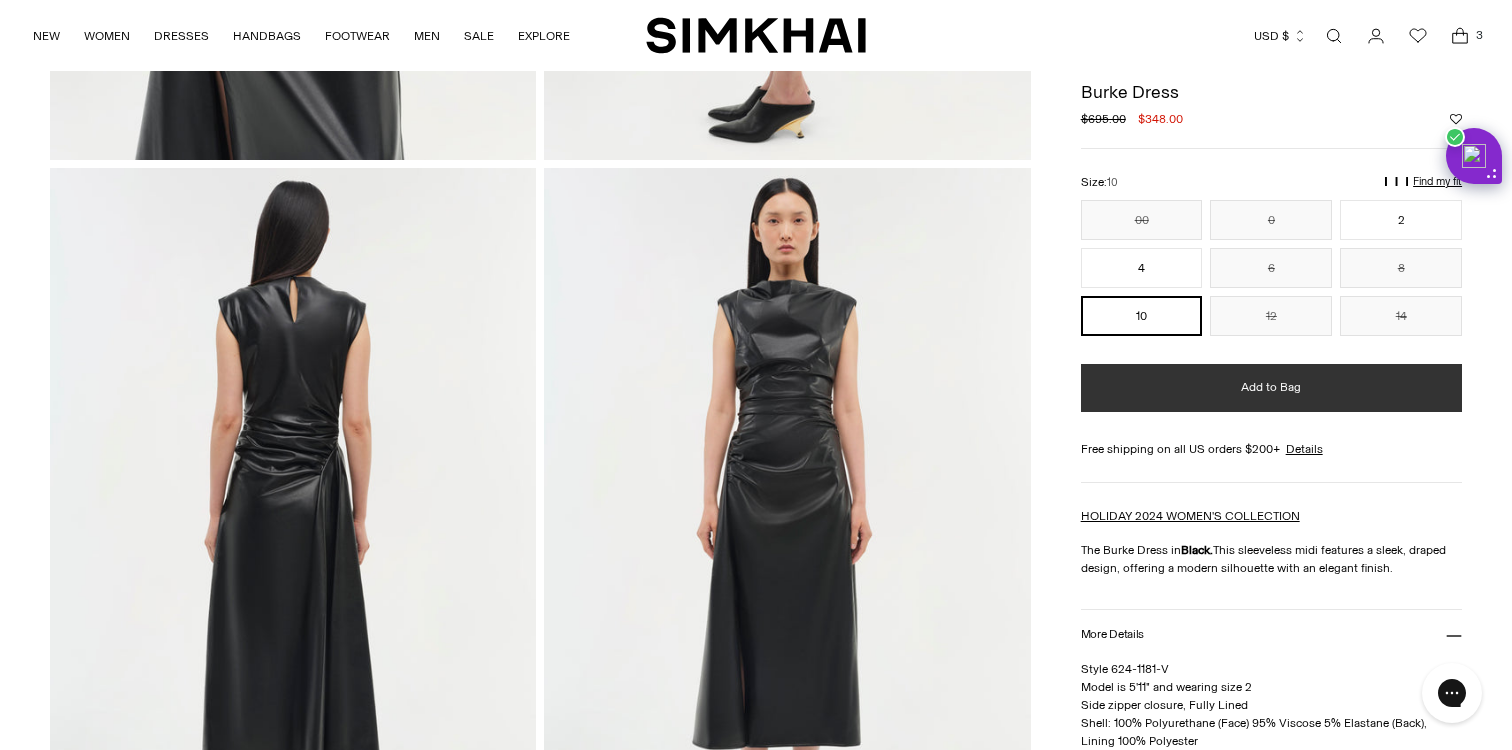 click on "Add to Bag" at bounding box center [1271, 388] 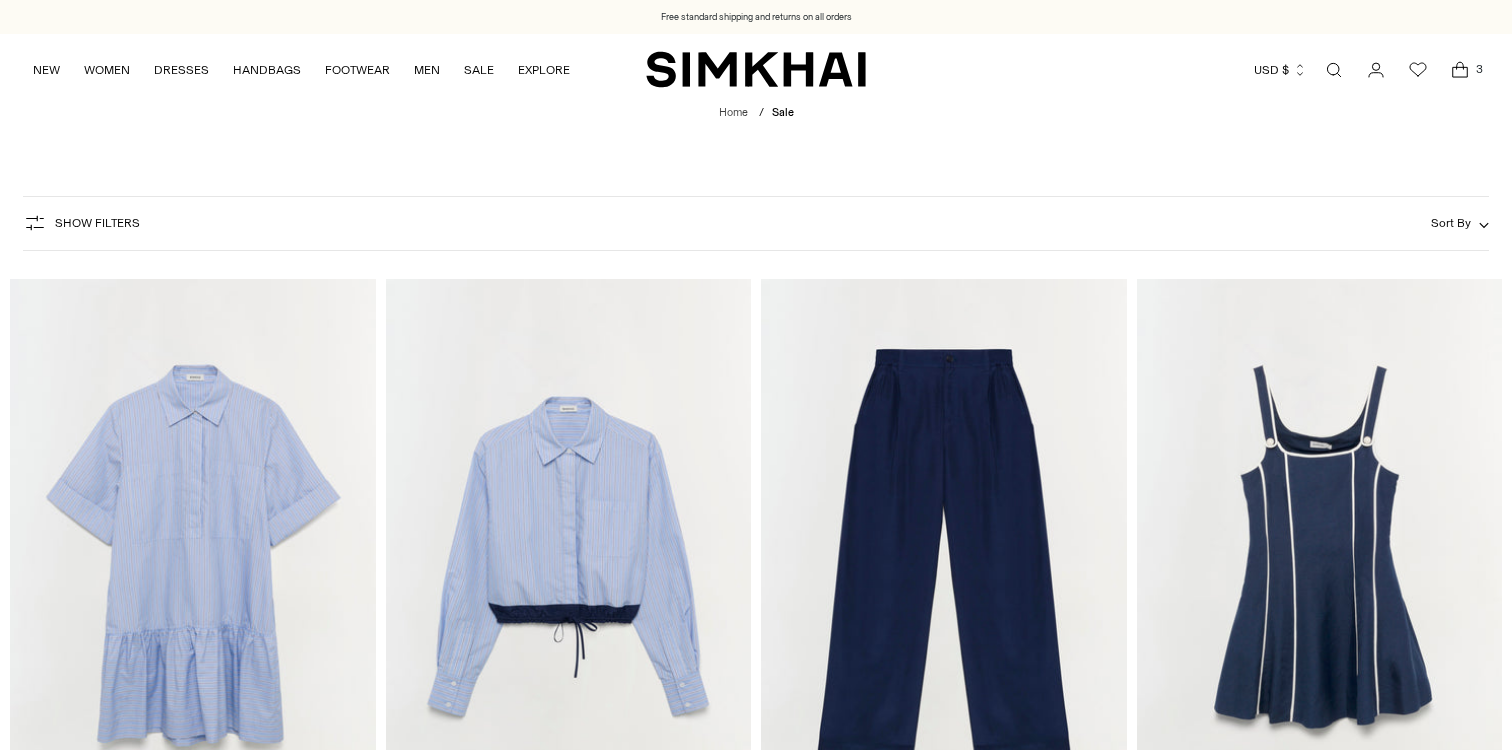 scroll, scrollTop: 7344, scrollLeft: 0, axis: vertical 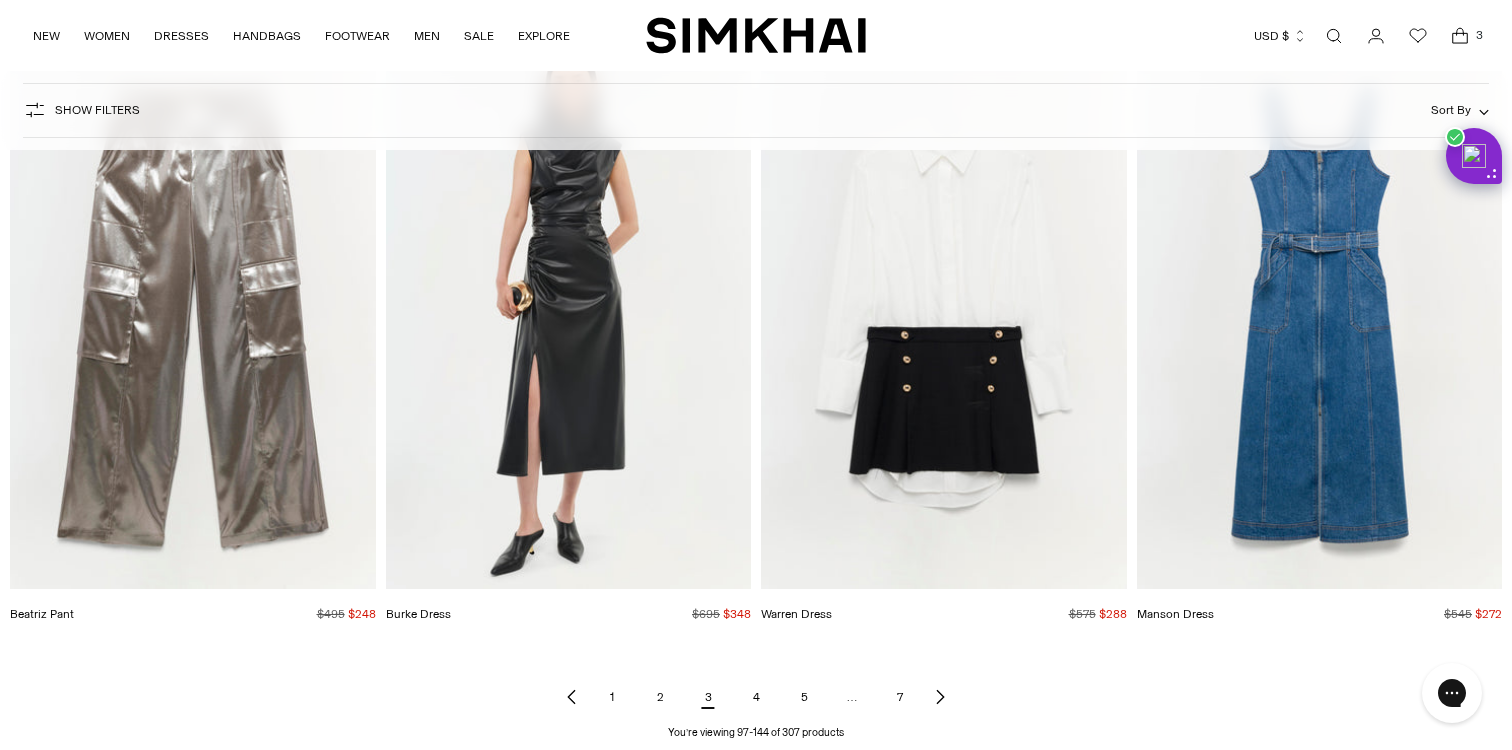 click on "4" at bounding box center (756, 697) 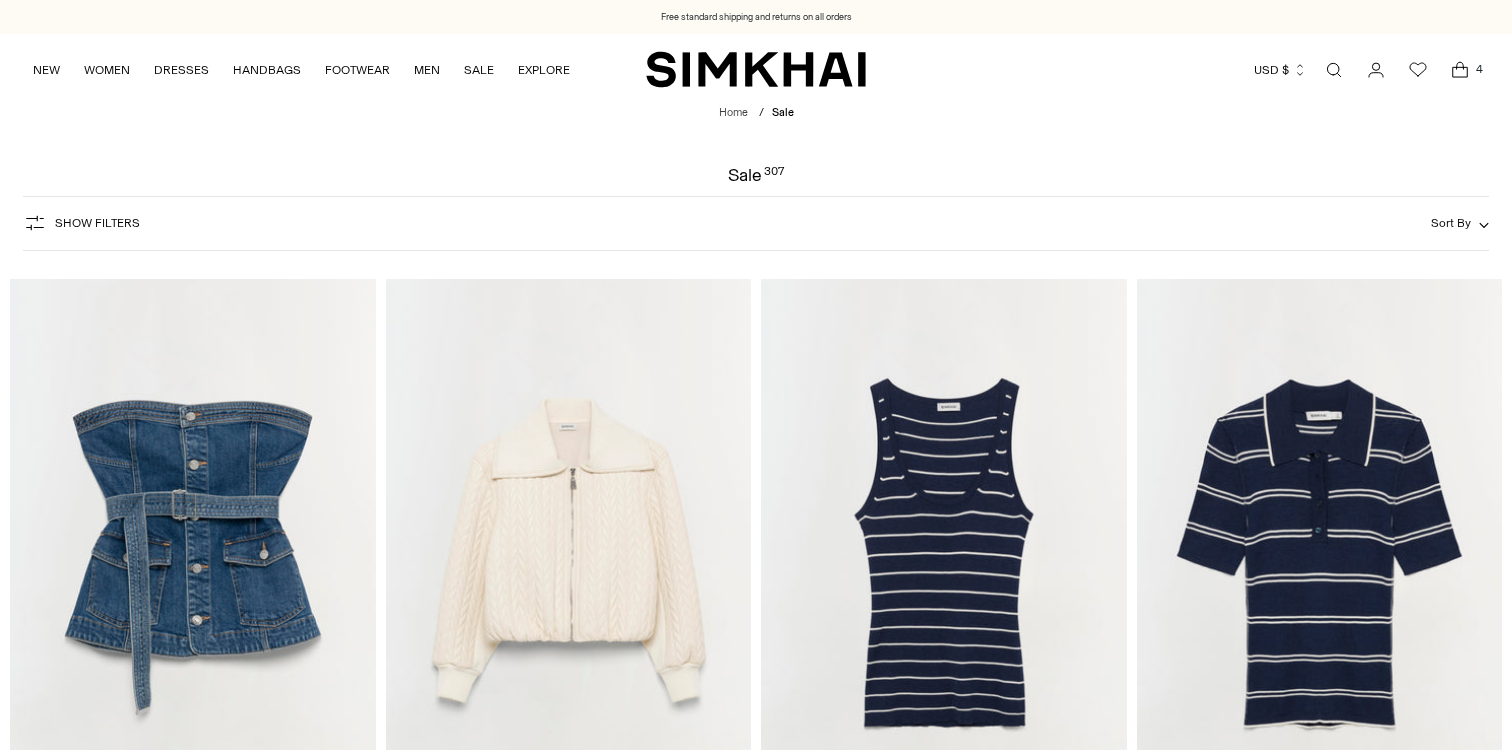 scroll, scrollTop: 0, scrollLeft: 0, axis: both 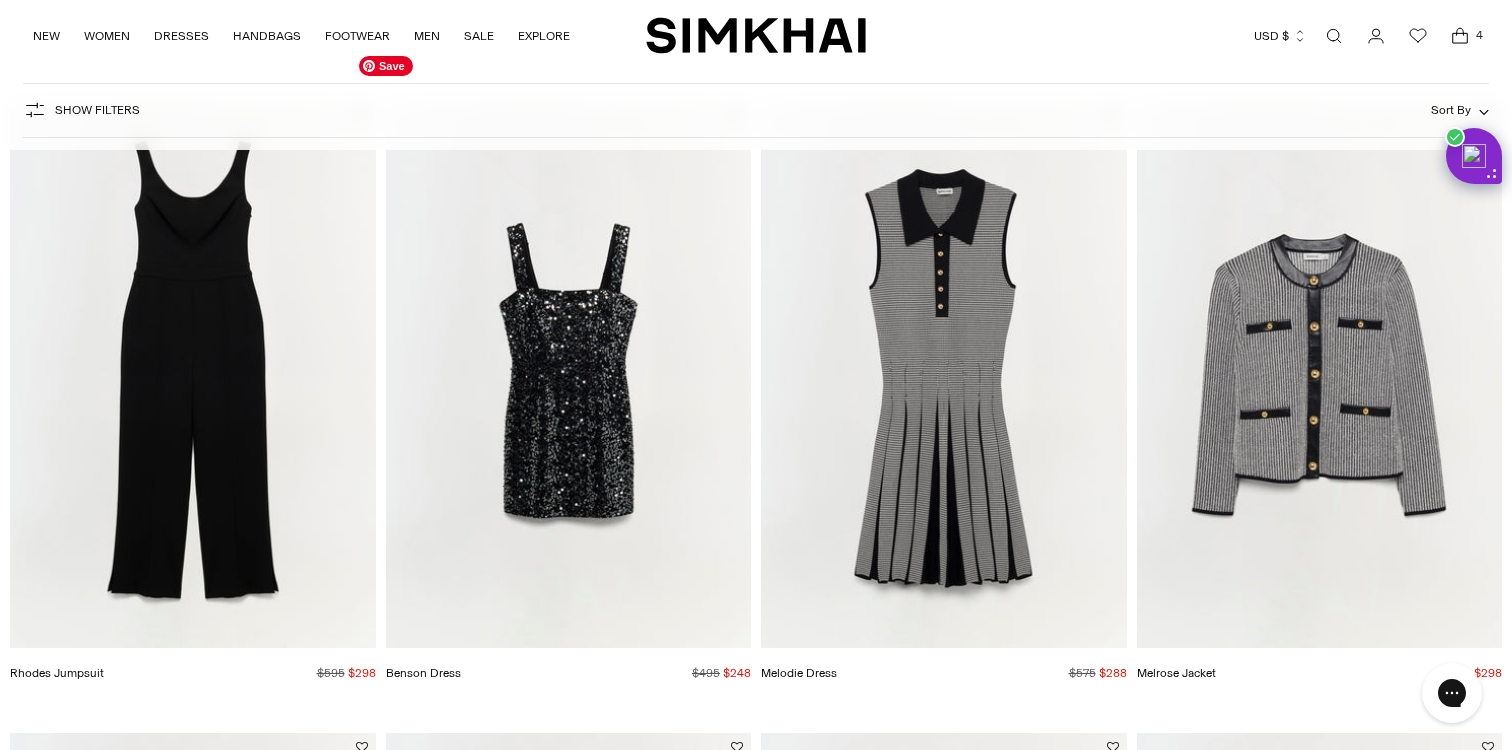 click at bounding box center (0, 0) 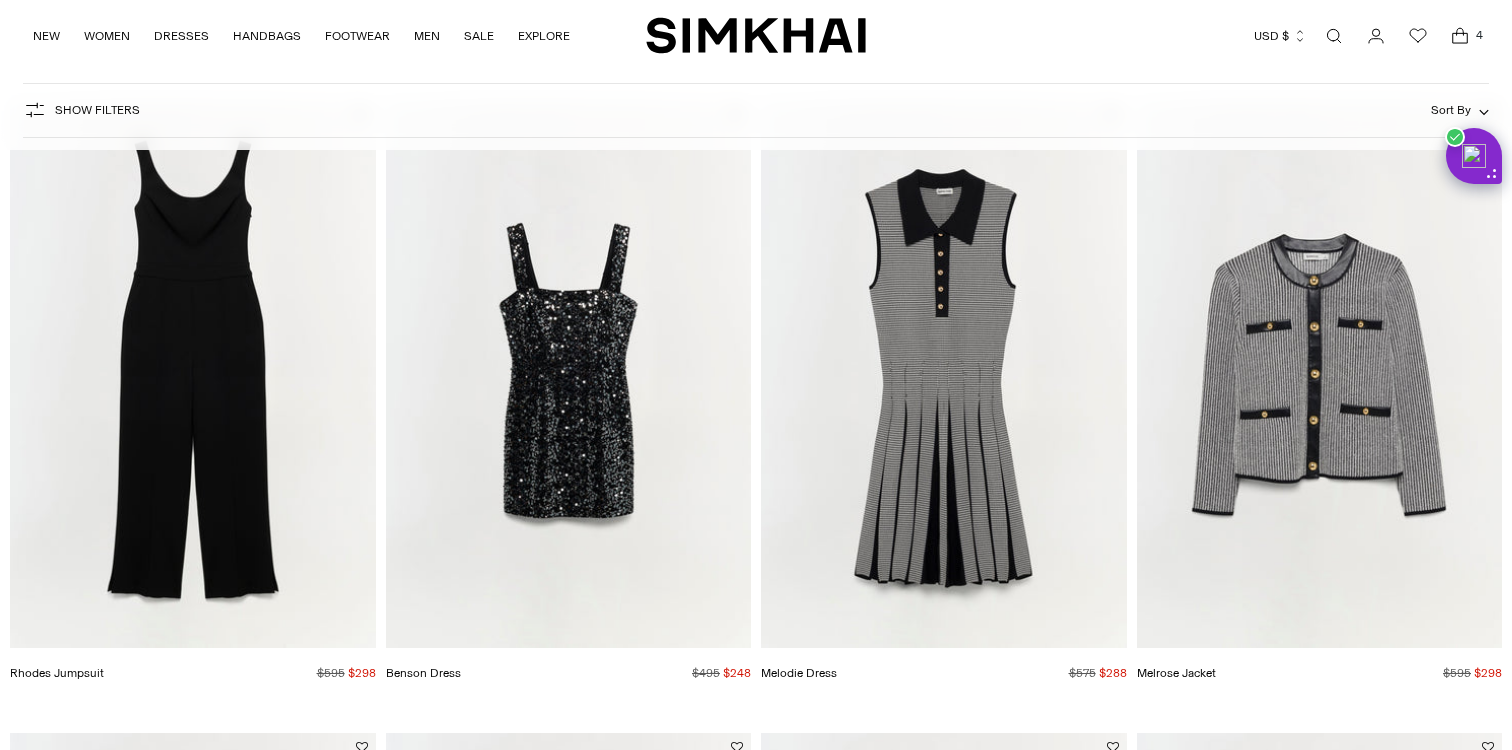scroll, scrollTop: 4752, scrollLeft: 0, axis: vertical 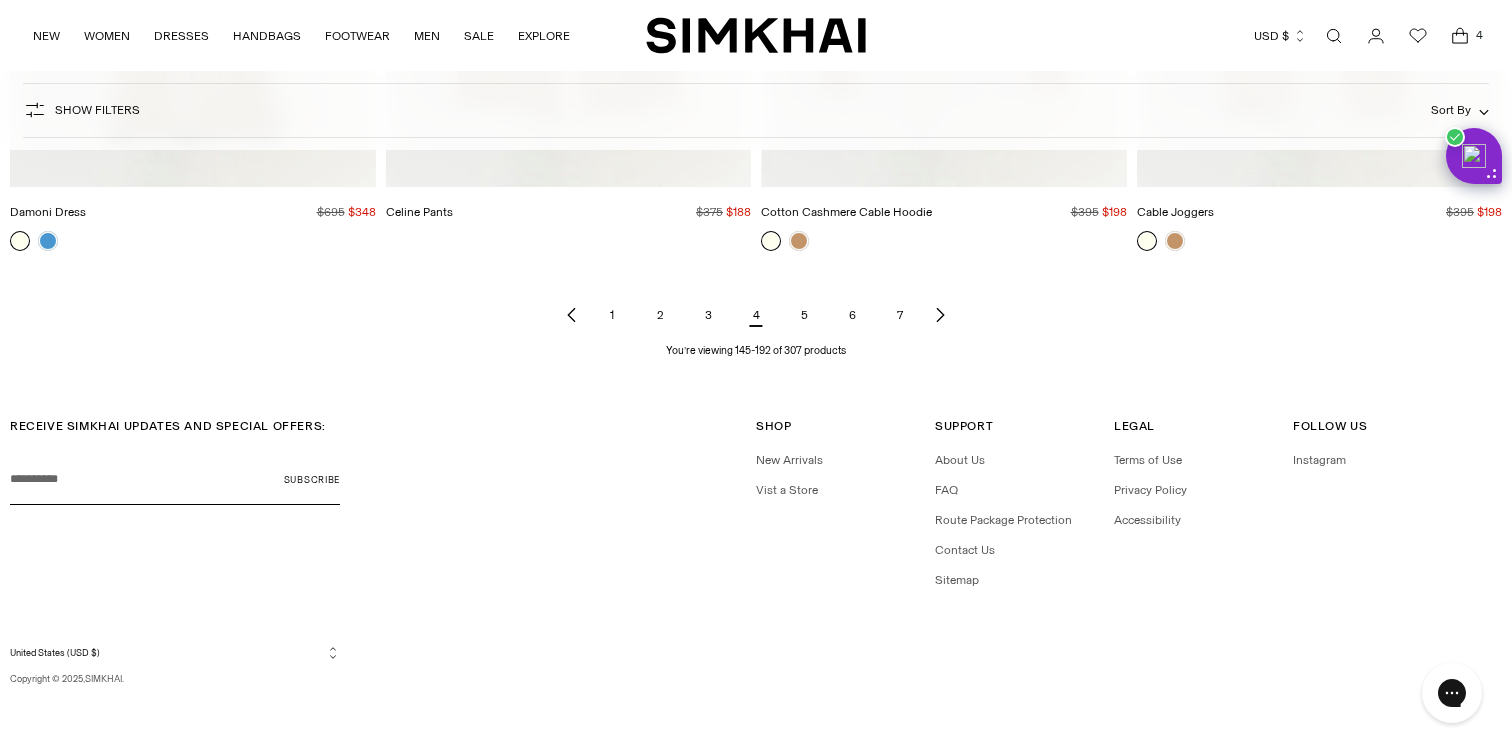 click on "5" at bounding box center [804, 315] 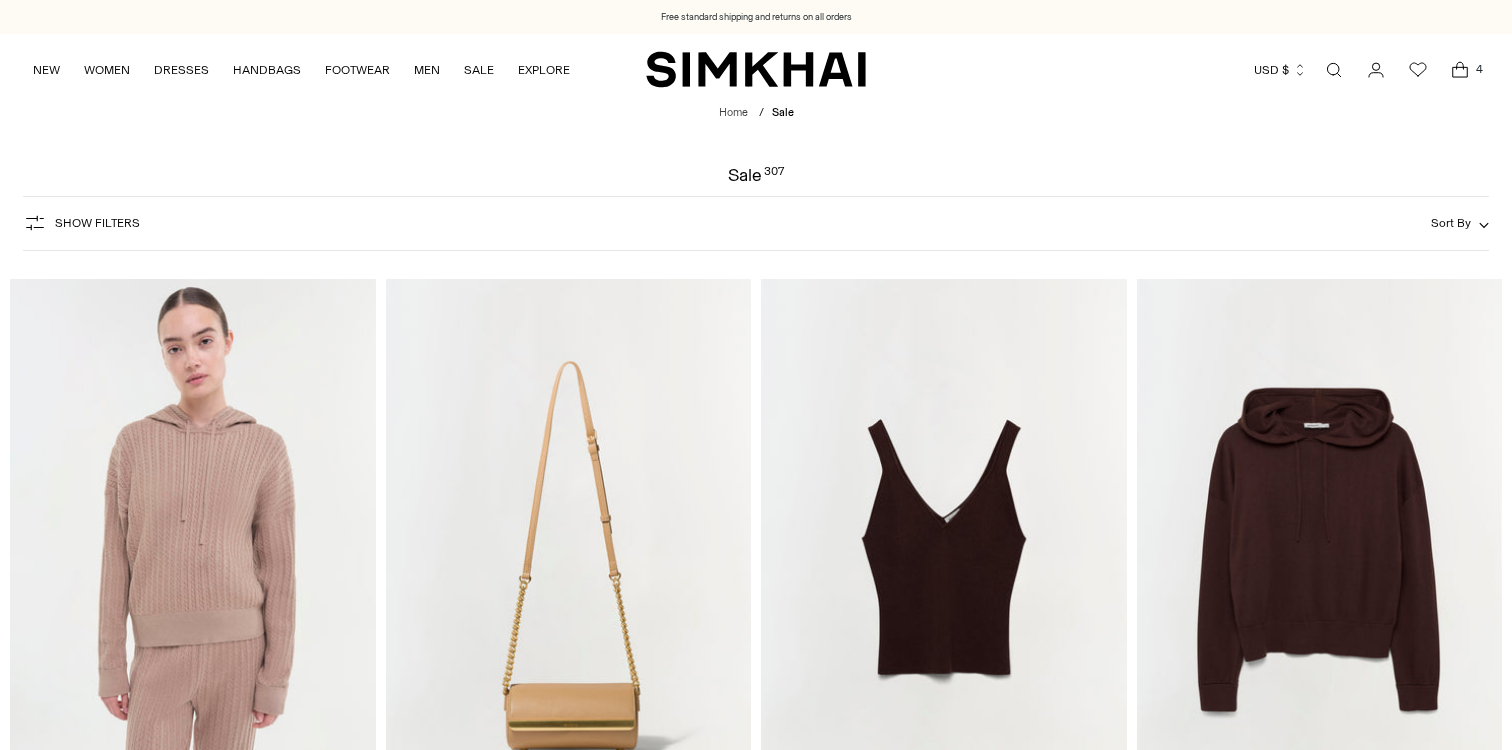 scroll, scrollTop: 0, scrollLeft: 0, axis: both 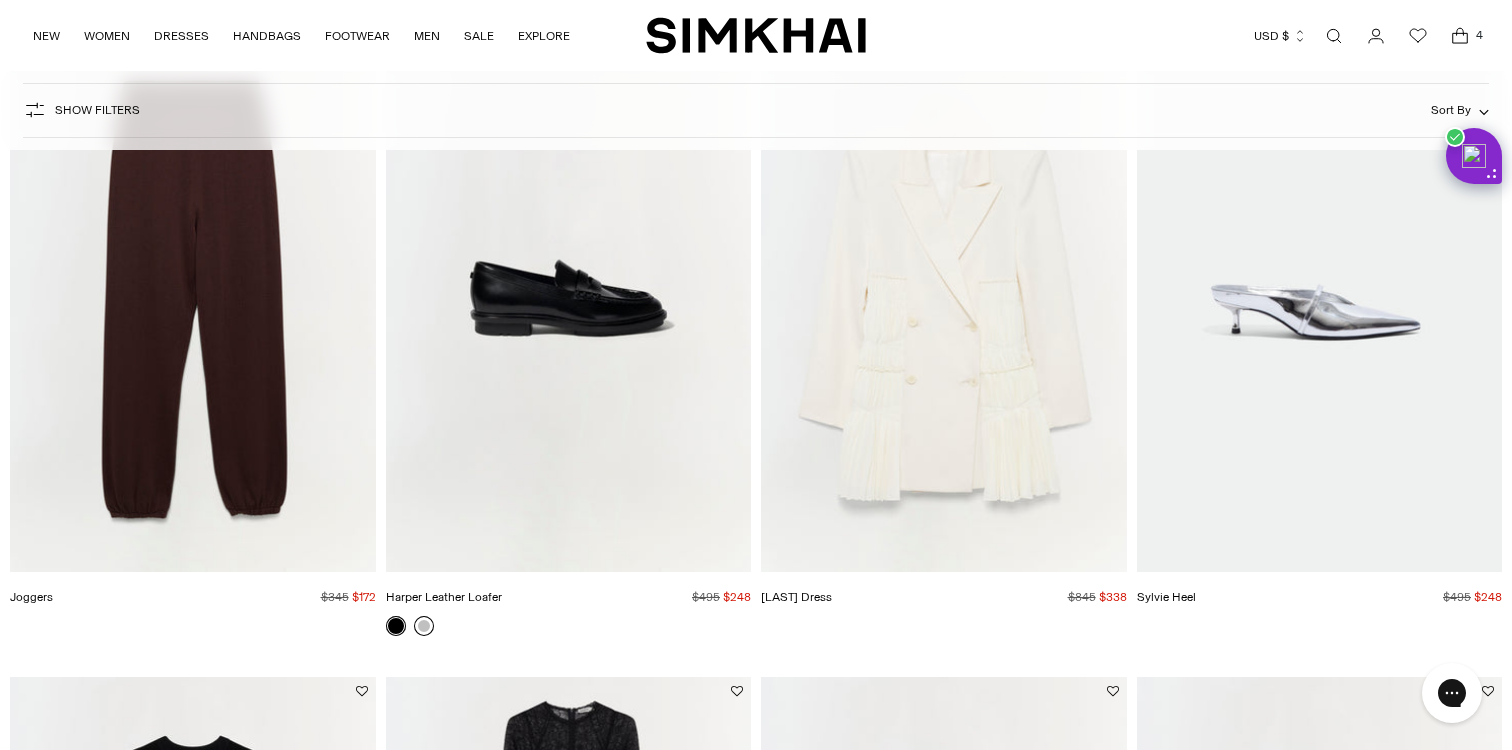 click 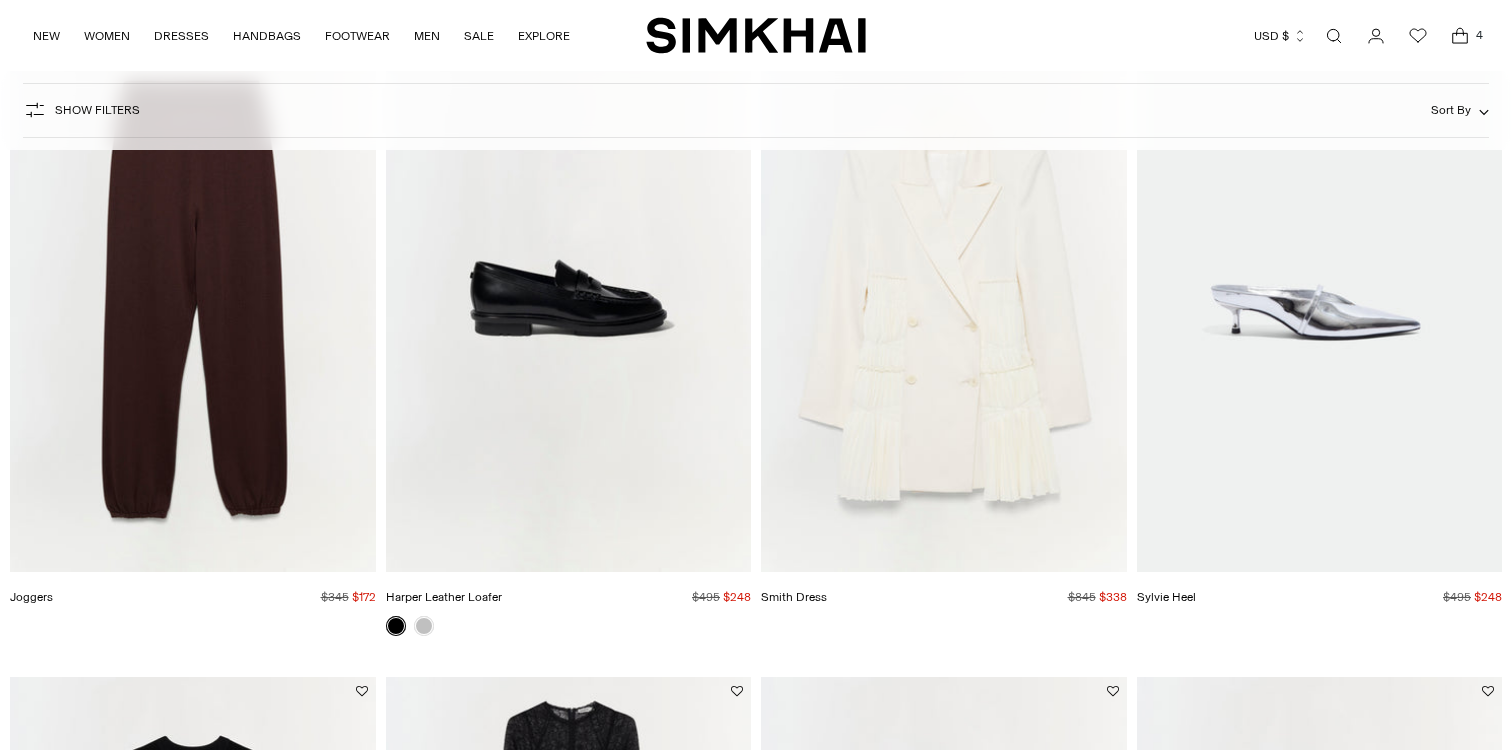 scroll, scrollTop: 908, scrollLeft: 0, axis: vertical 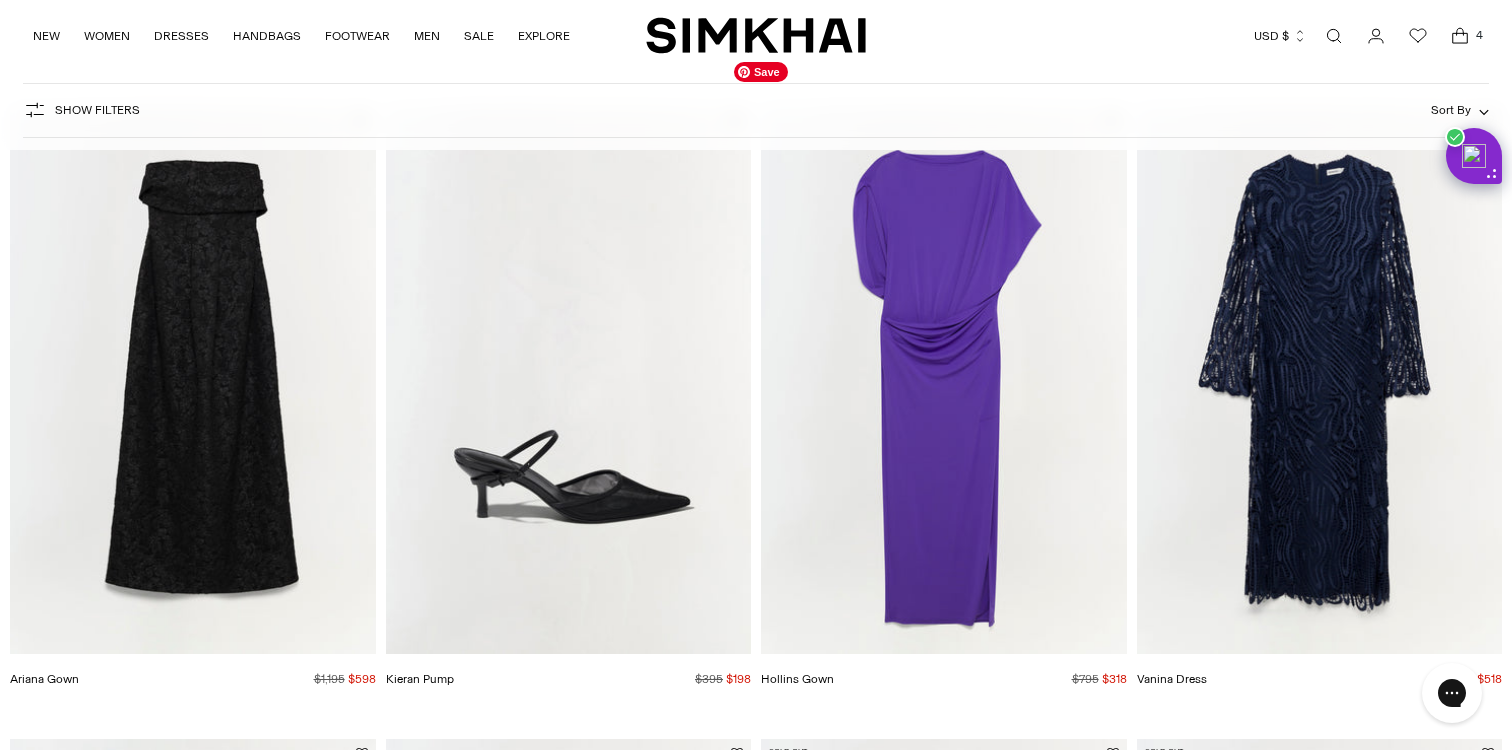 click at bounding box center [0, 0] 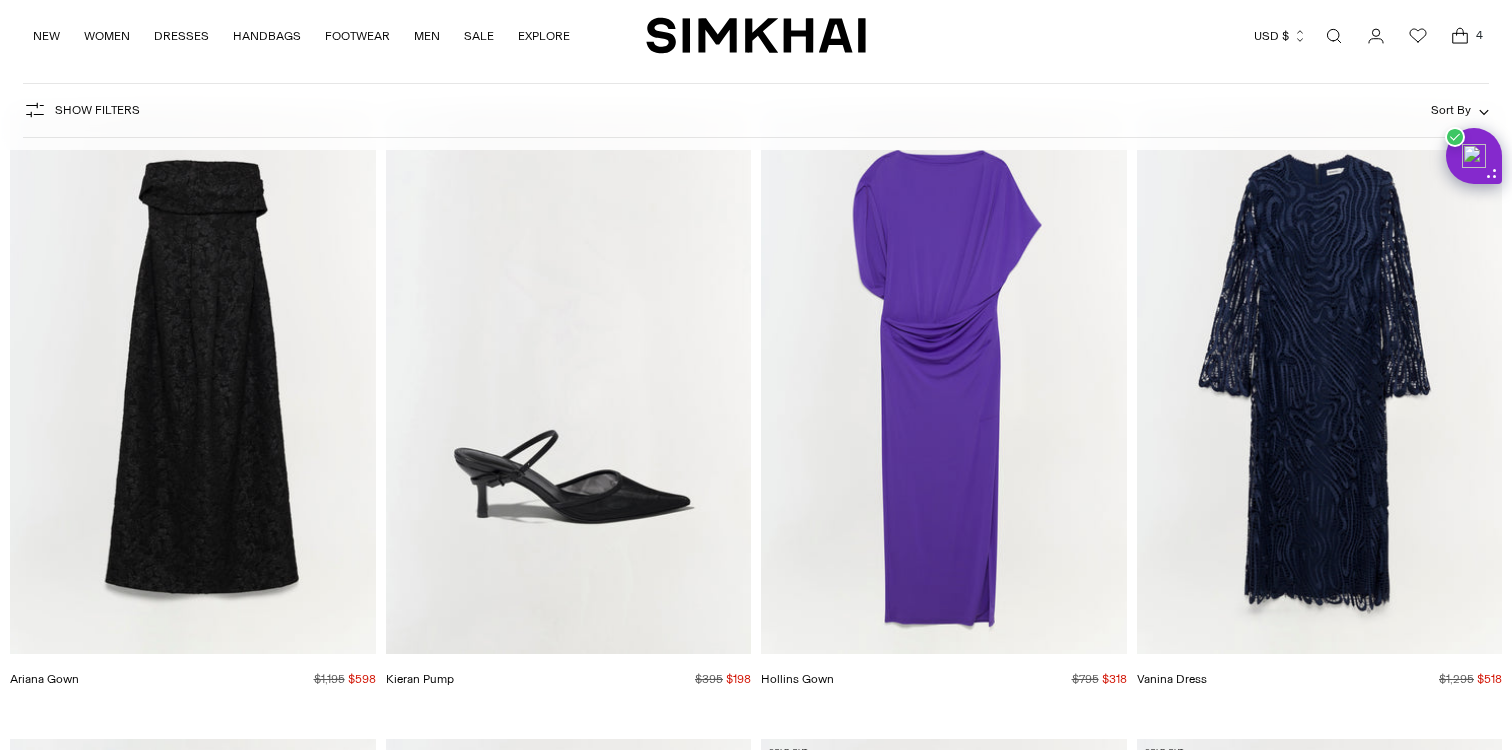 scroll, scrollTop: 2113, scrollLeft: 0, axis: vertical 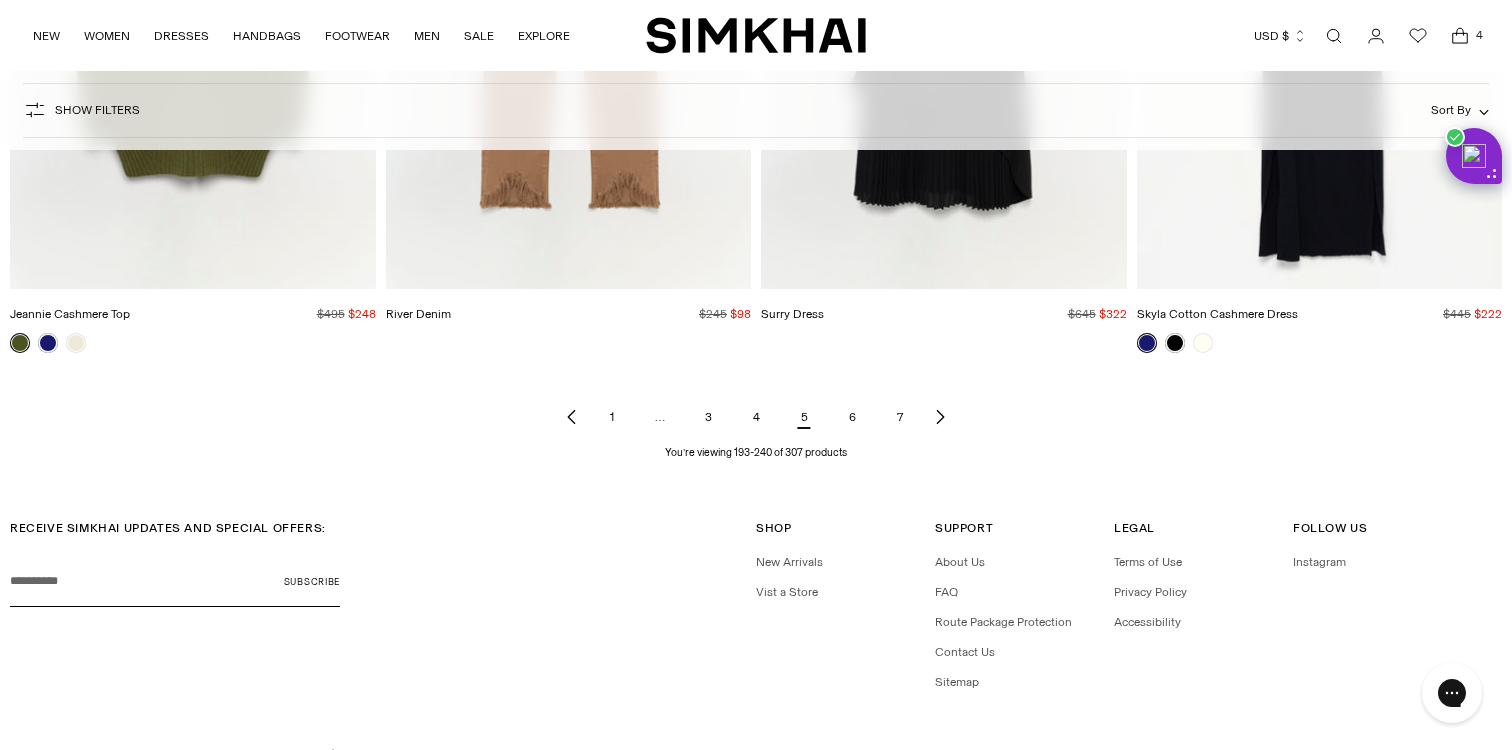 click on "6" at bounding box center (852, 417) 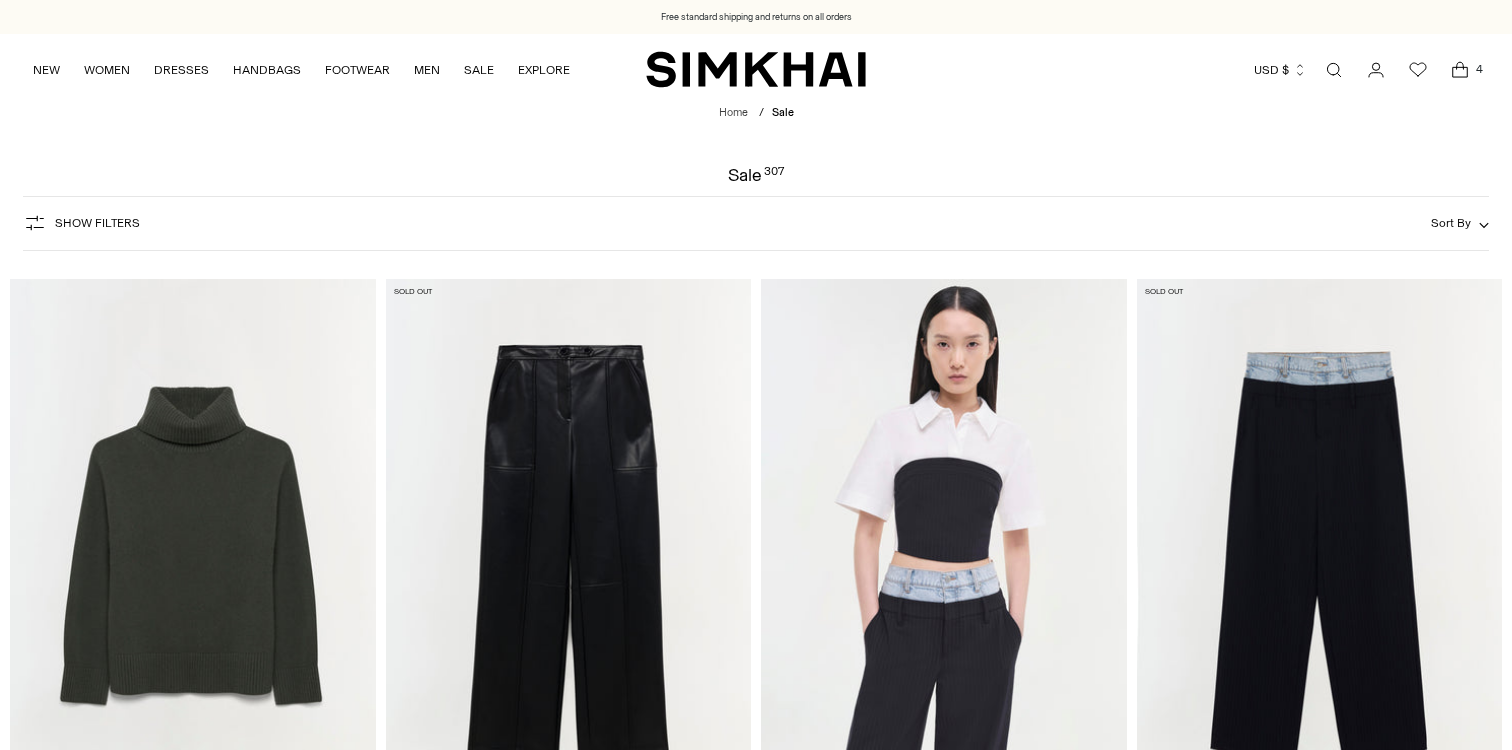 scroll, scrollTop: 0, scrollLeft: 0, axis: both 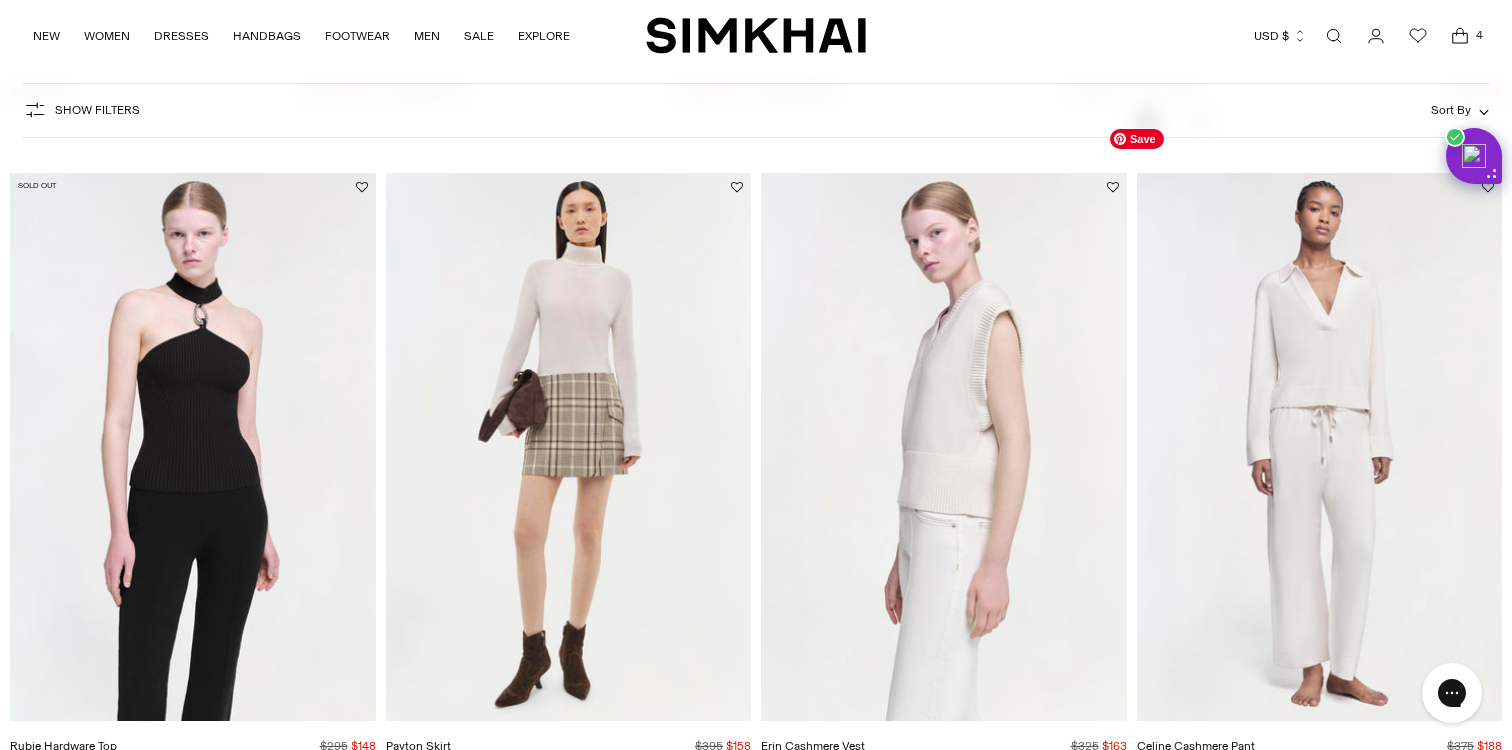 click at bounding box center (0, 0) 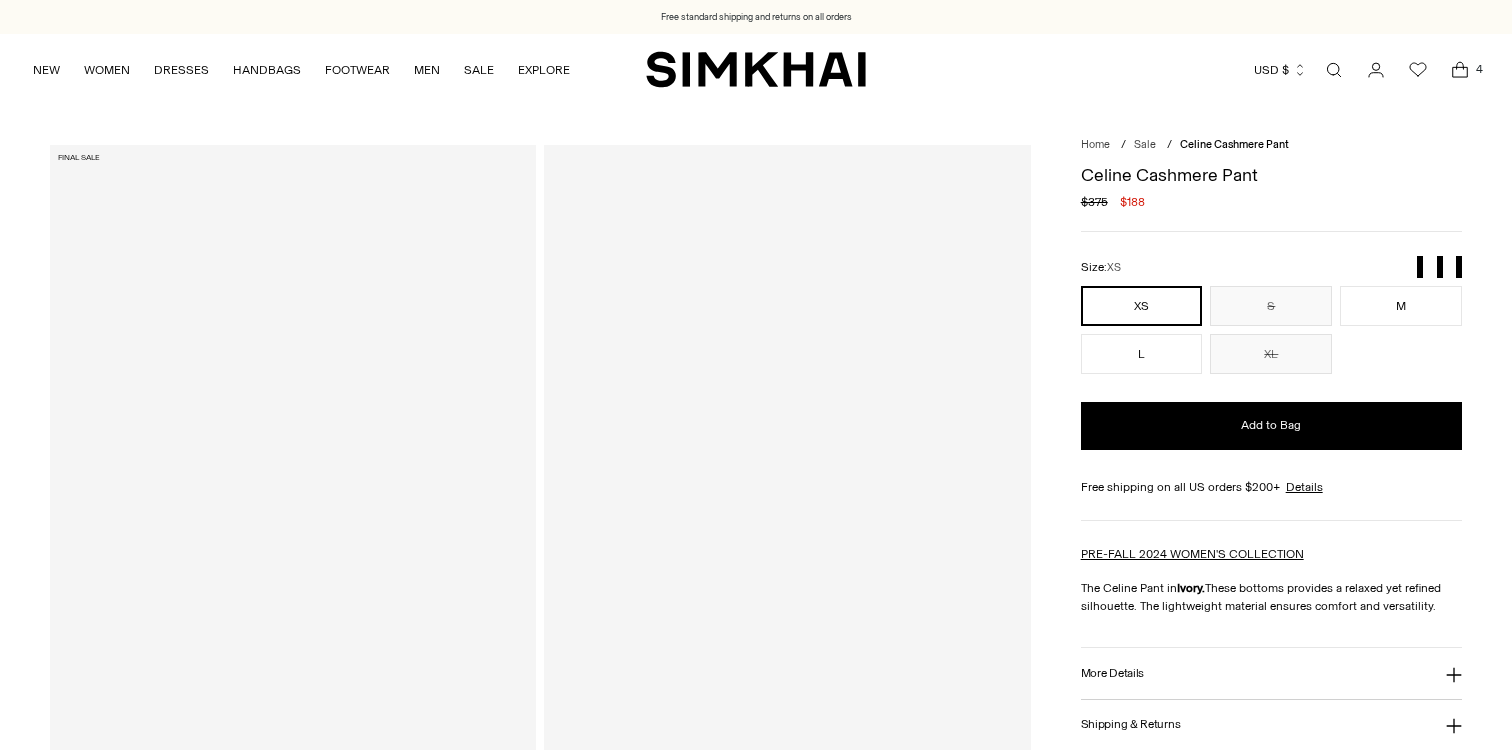 scroll, scrollTop: 0, scrollLeft: 0, axis: both 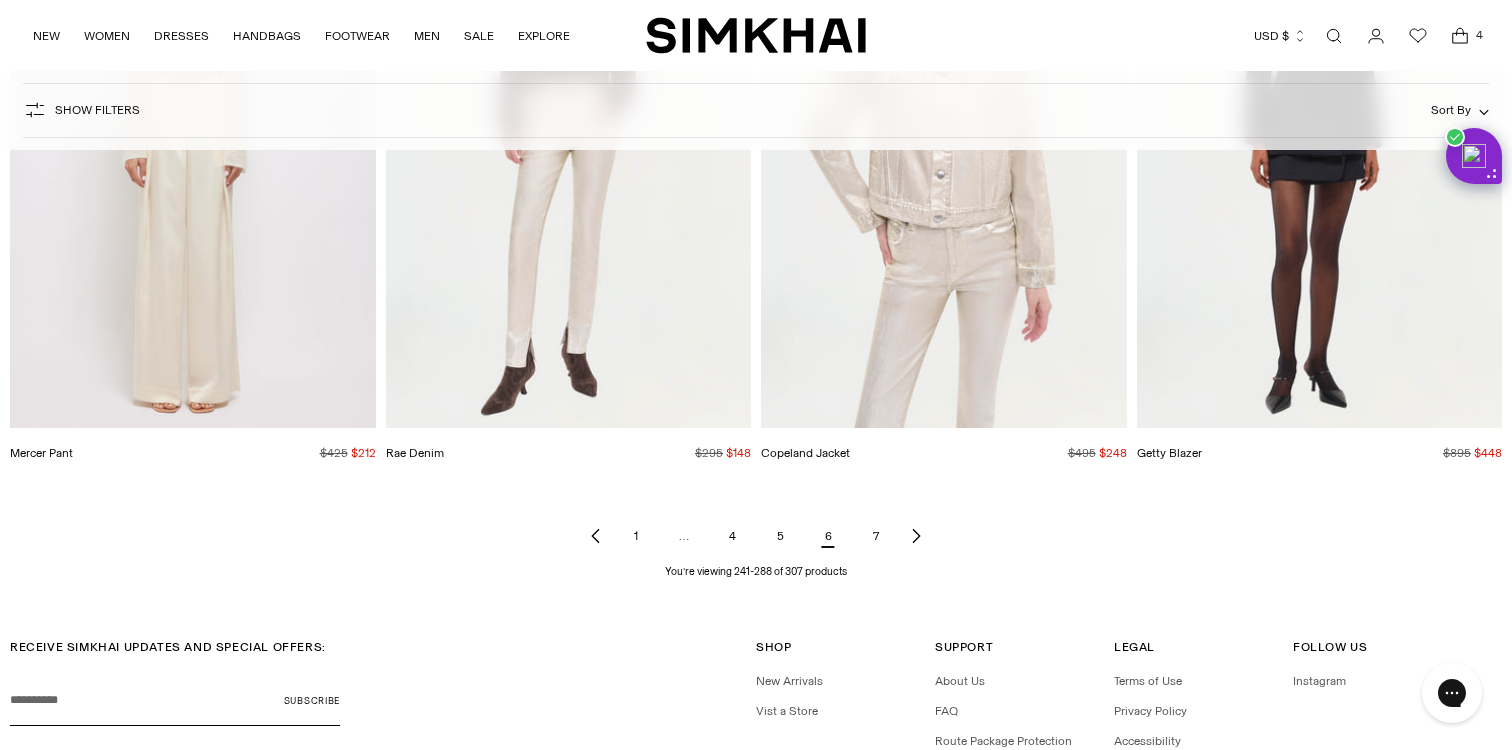 click on "7" at bounding box center [876, 536] 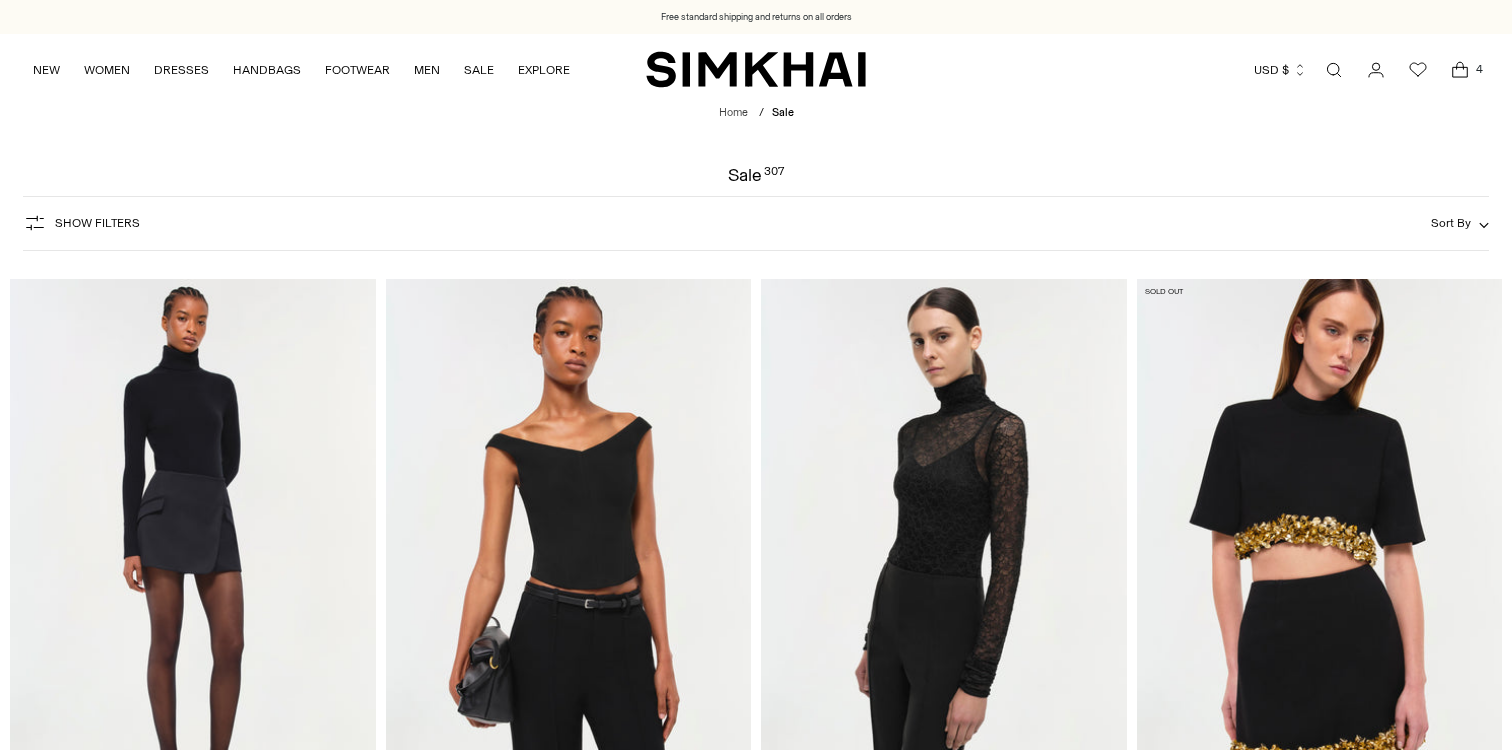 scroll, scrollTop: 0, scrollLeft: 0, axis: both 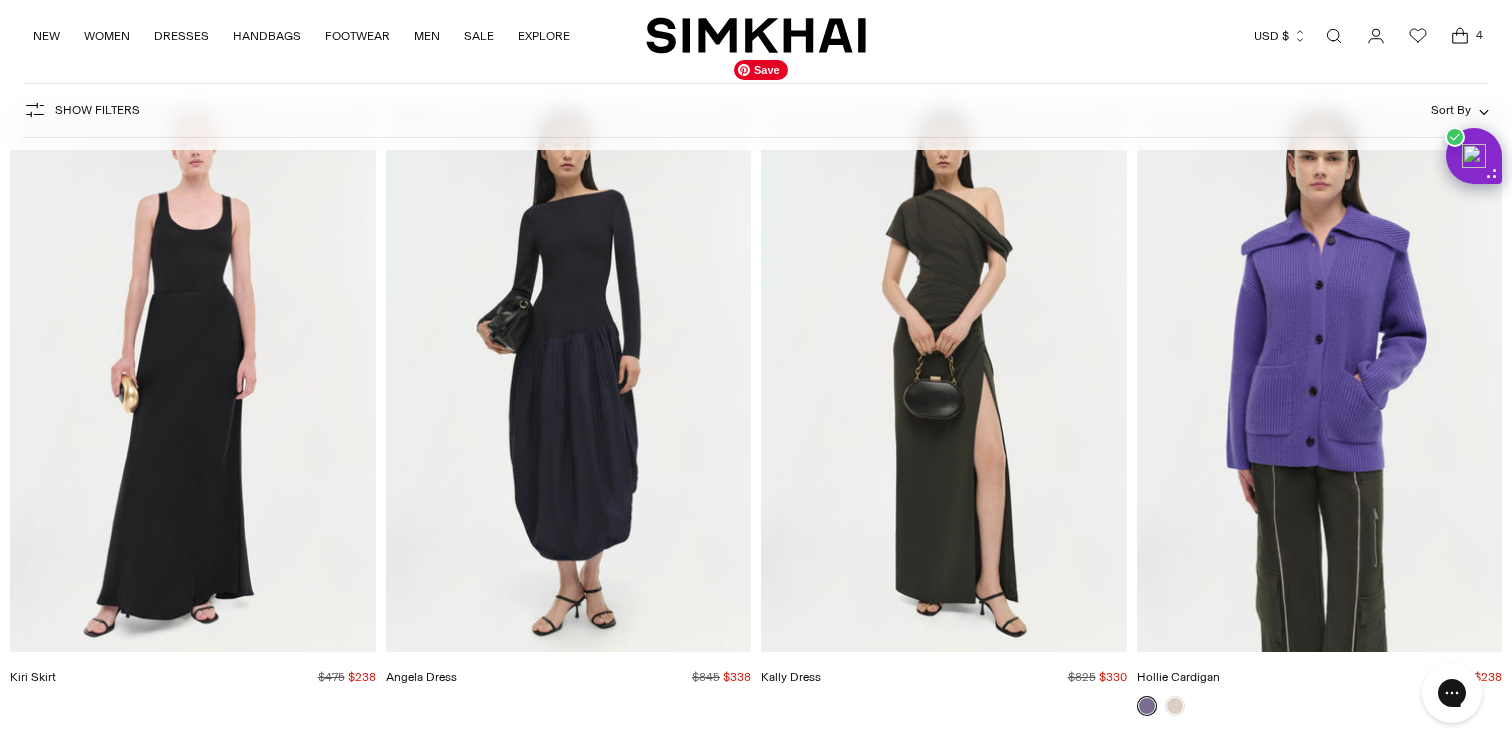 click at bounding box center [0, 0] 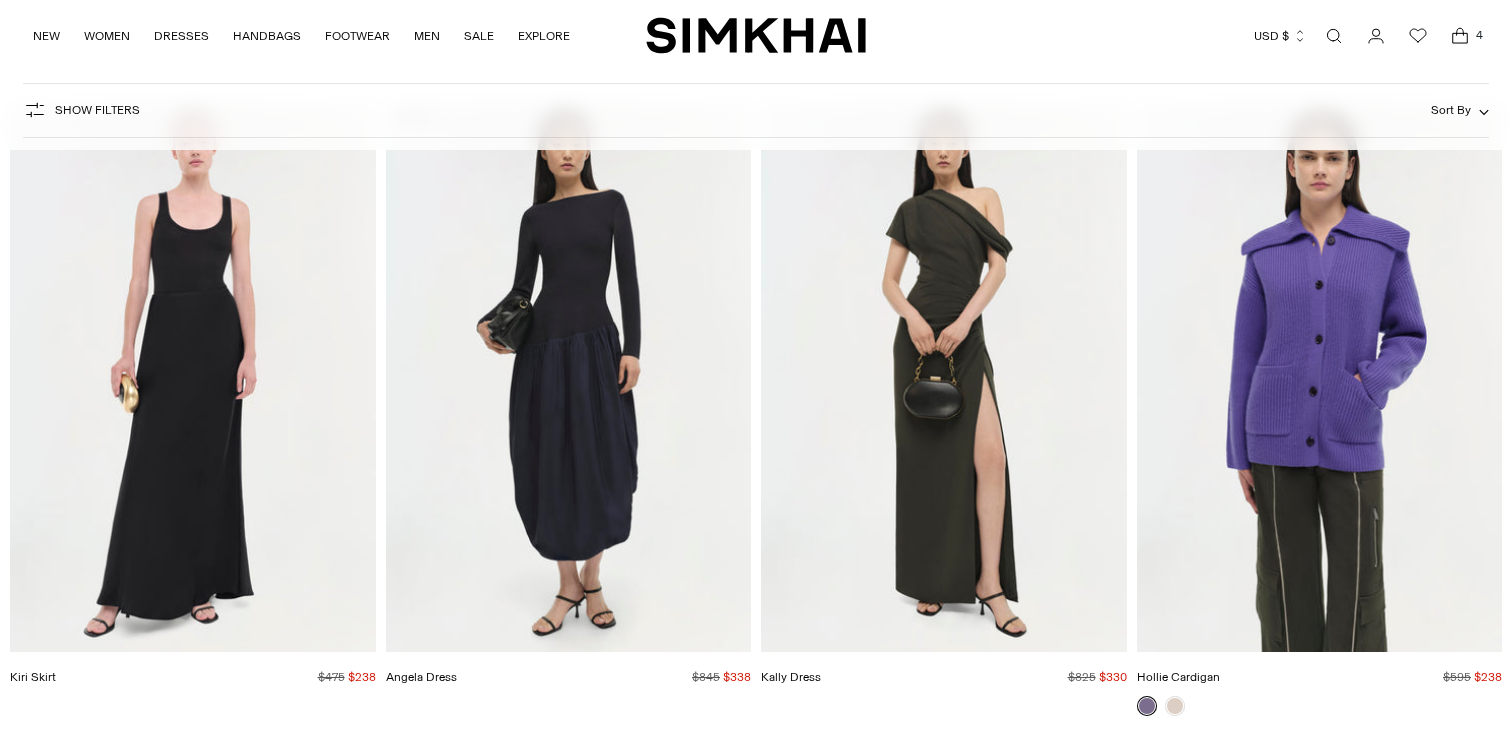 scroll, scrollTop: 1442, scrollLeft: 0, axis: vertical 